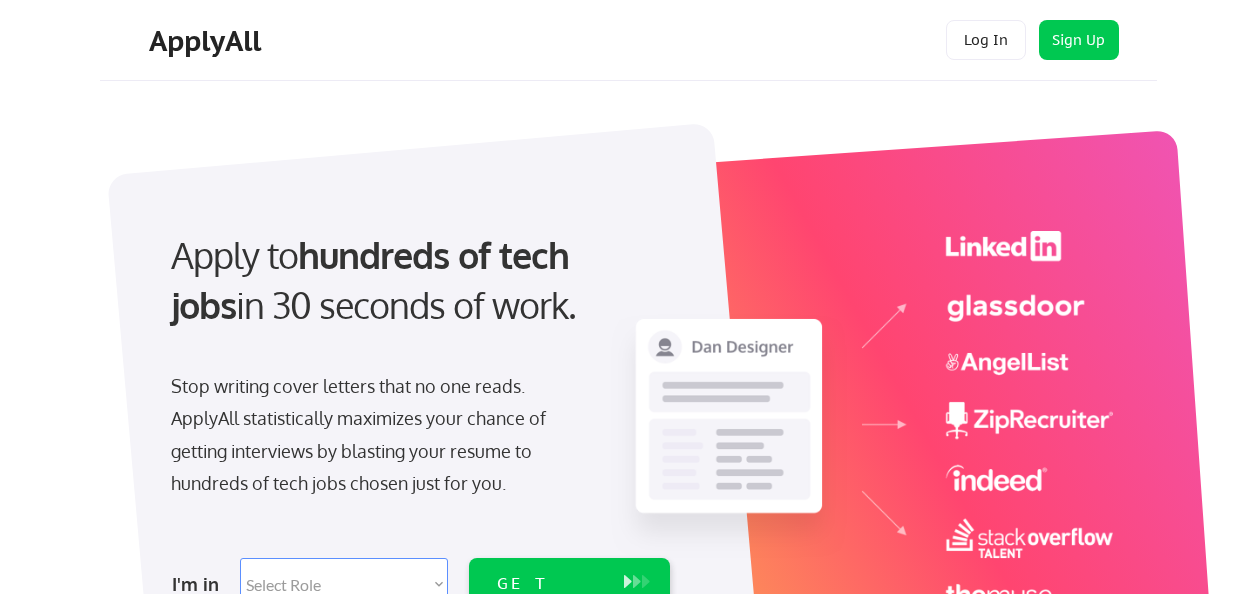 scroll, scrollTop: 0, scrollLeft: 0, axis: both 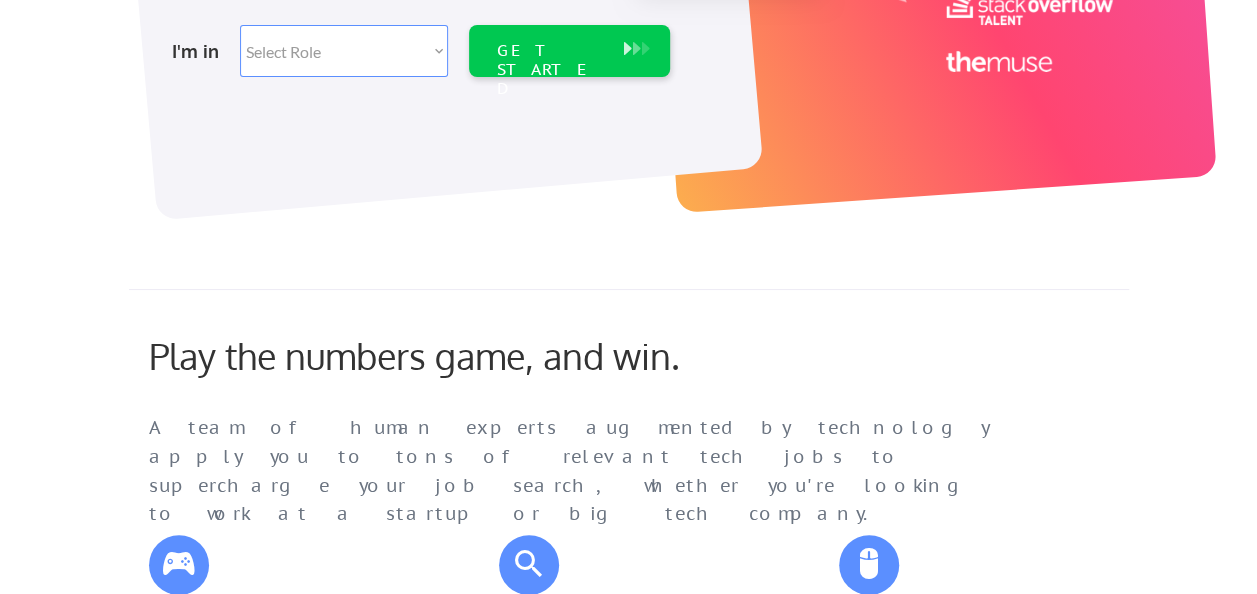 click on "Select Role Software Engineering Product Management Customer Success Sales UI/UX/Product Design Technical Project/Program Mgmt Marketing & Growth Data HR/Recruiting IT/Cybersecurity Tech Finance/Ops/Strategy Customer Support" at bounding box center (344, 51) 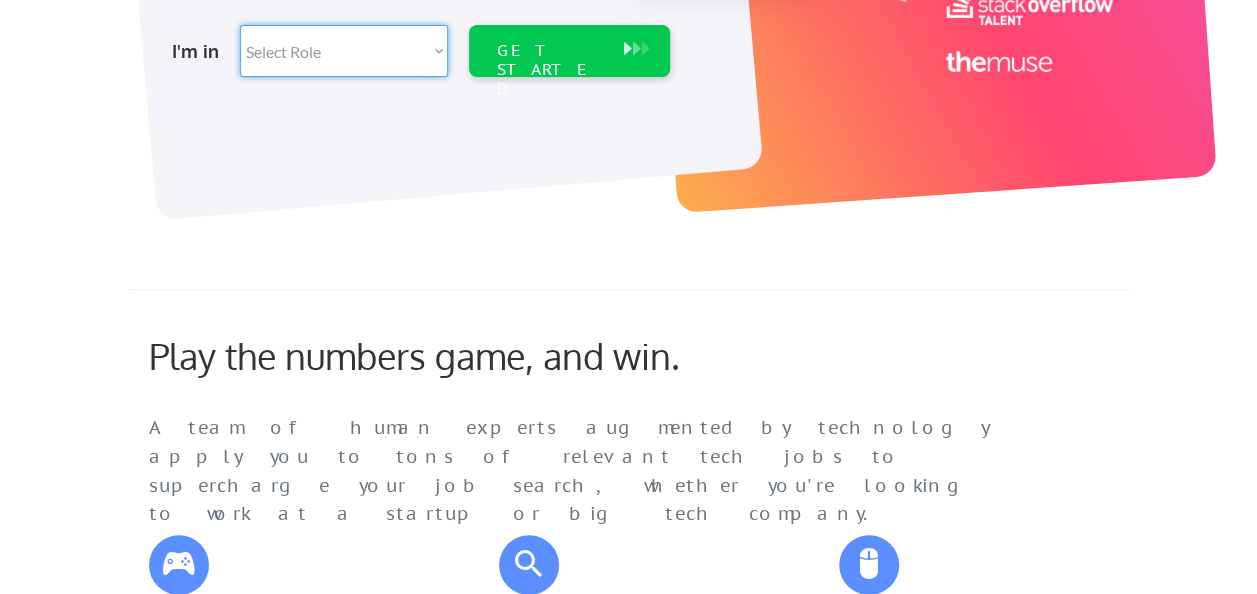 select on ""it_security"" 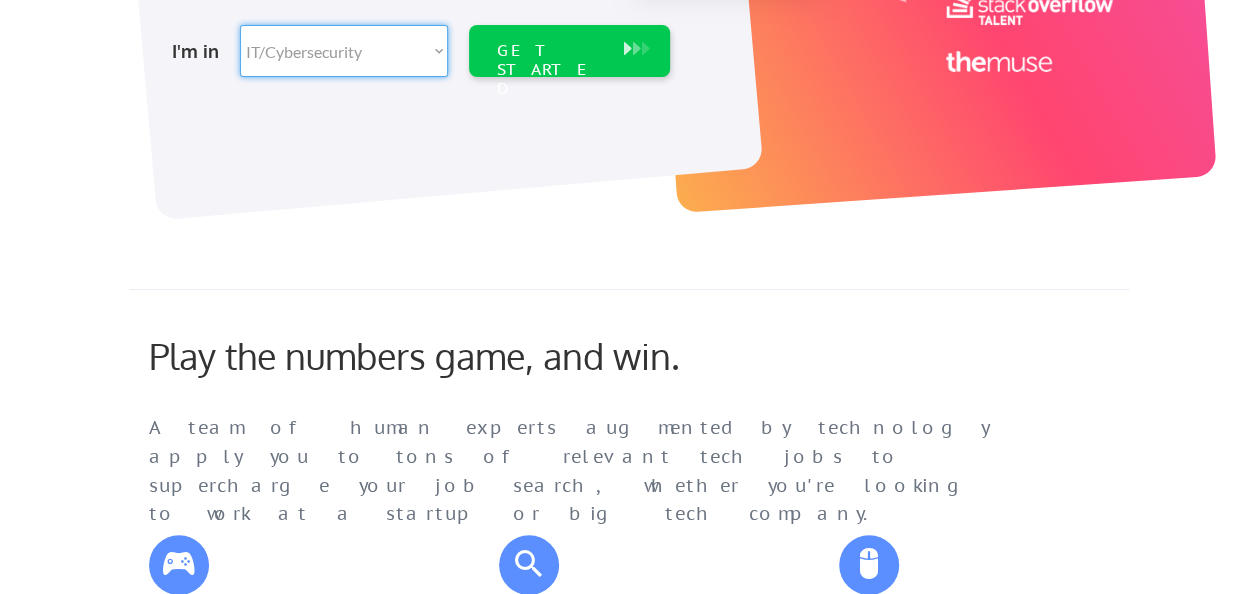 click on "Select Role Software Engineering Product Management Customer Success Sales UI/UX/Product Design Technical Project/Program Mgmt Marketing & Growth Data HR/Recruiting IT/Cybersecurity Tech Finance/Ops/Strategy Customer Support" at bounding box center (344, 51) 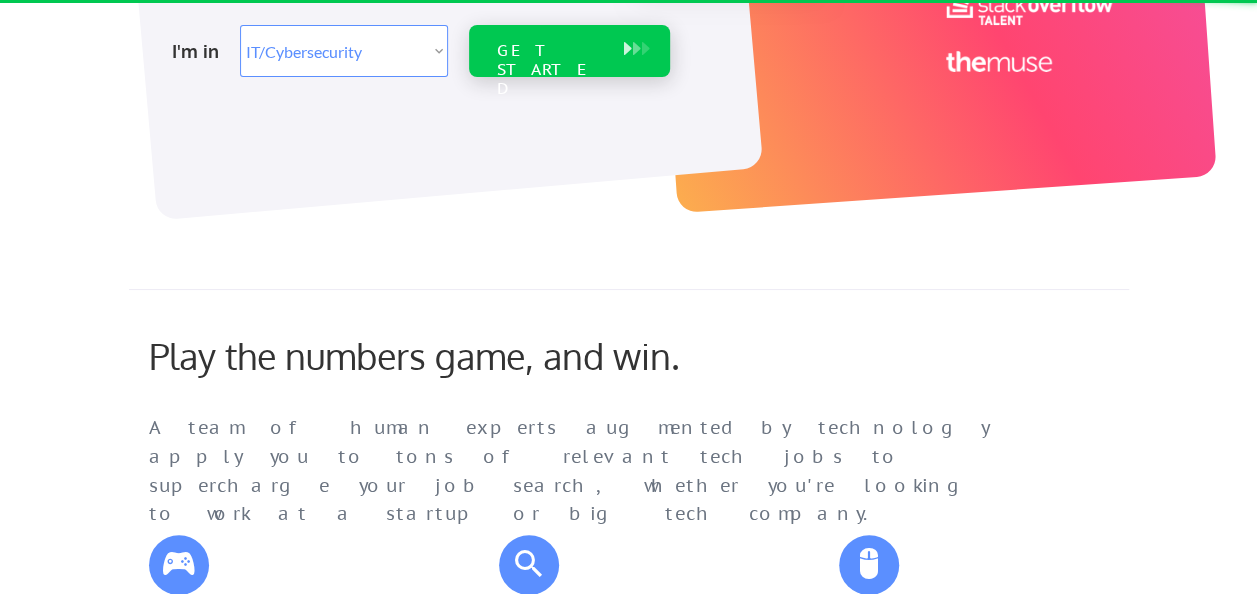 click on "GET STARTED" at bounding box center [550, 70] 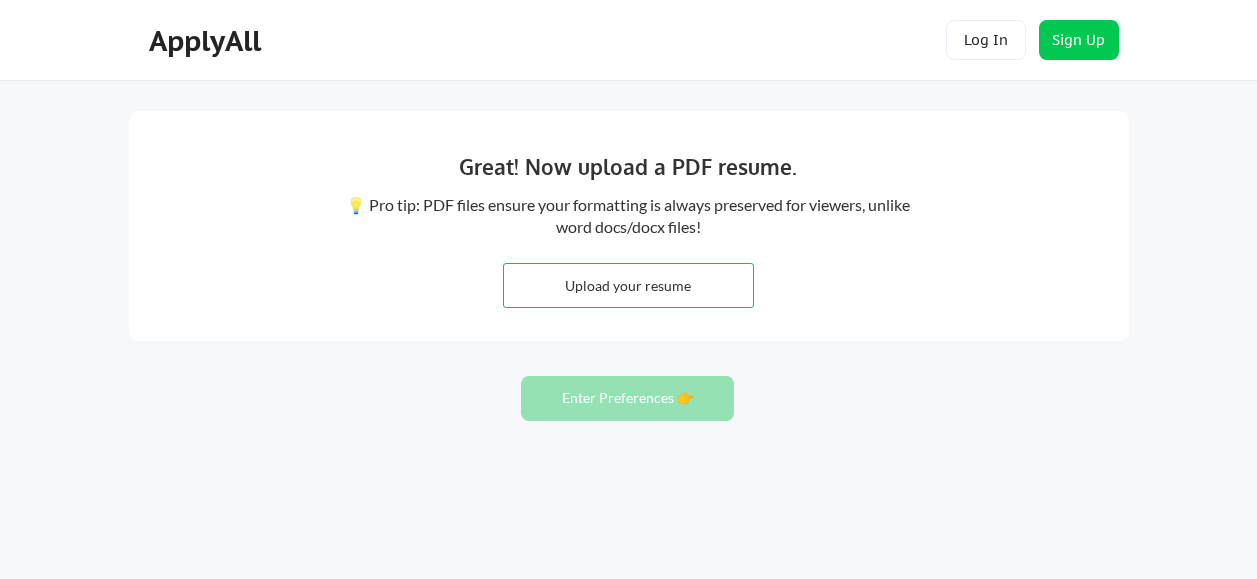 scroll, scrollTop: 0, scrollLeft: 0, axis: both 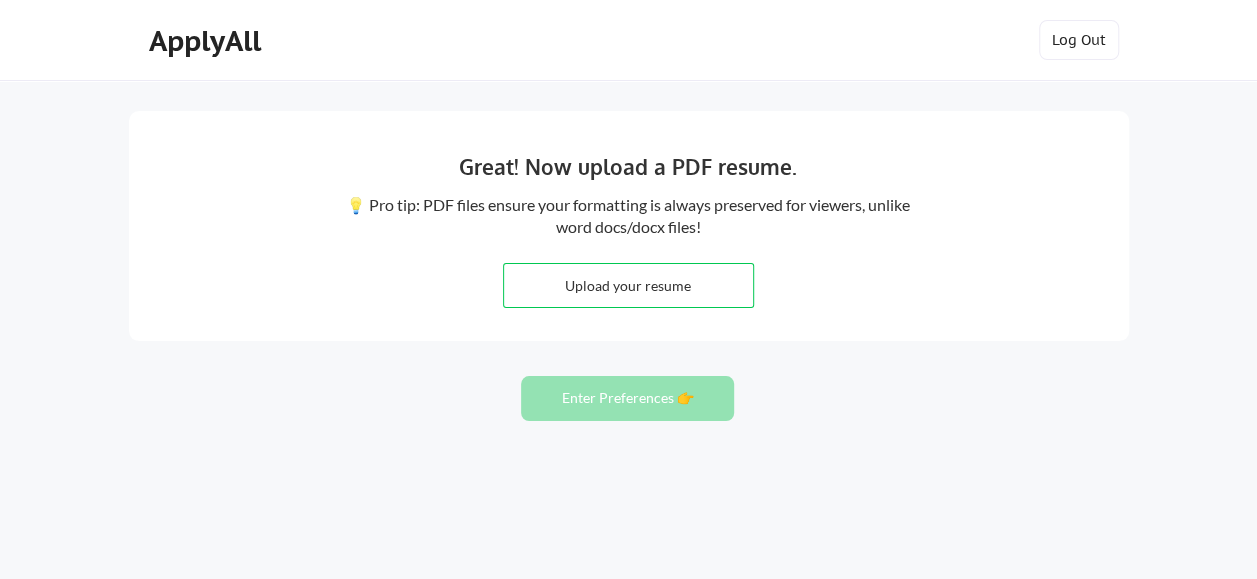 click at bounding box center (628, 285) 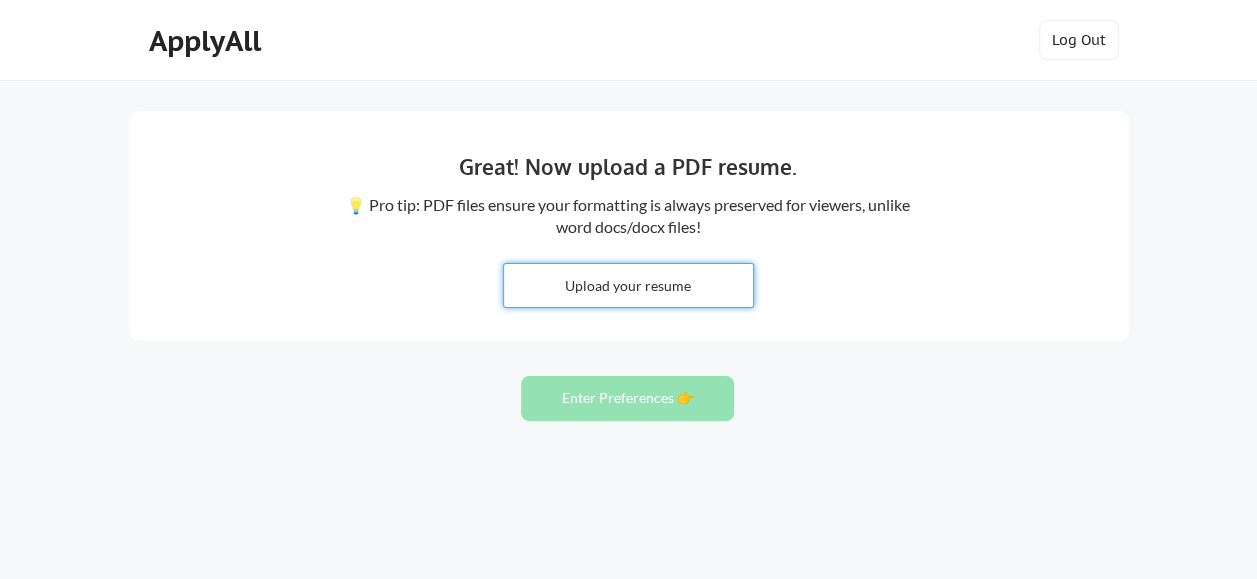 type on "C:\fakepath\Venkatachal Hegde.pdf" 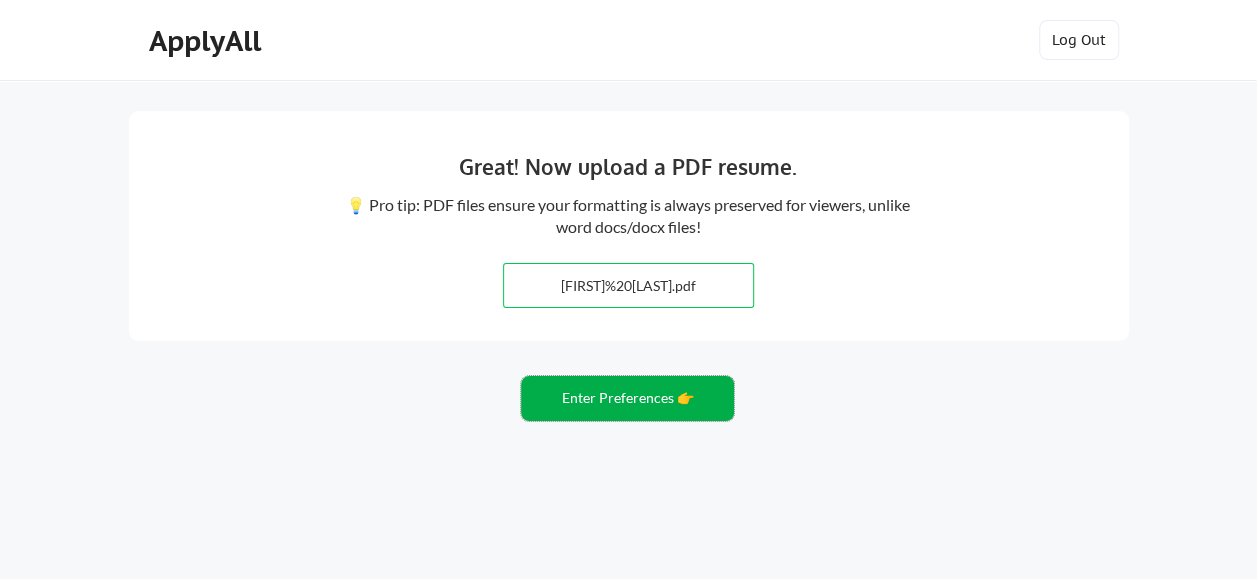 click on "Enter Preferences  👉" at bounding box center [627, 398] 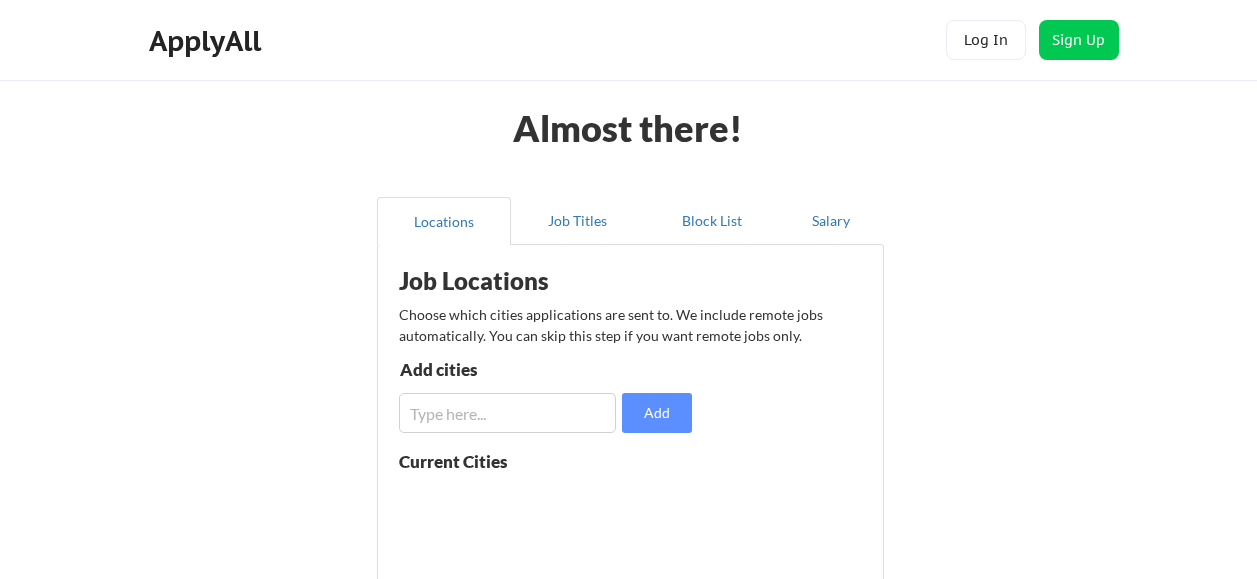 scroll, scrollTop: 0, scrollLeft: 0, axis: both 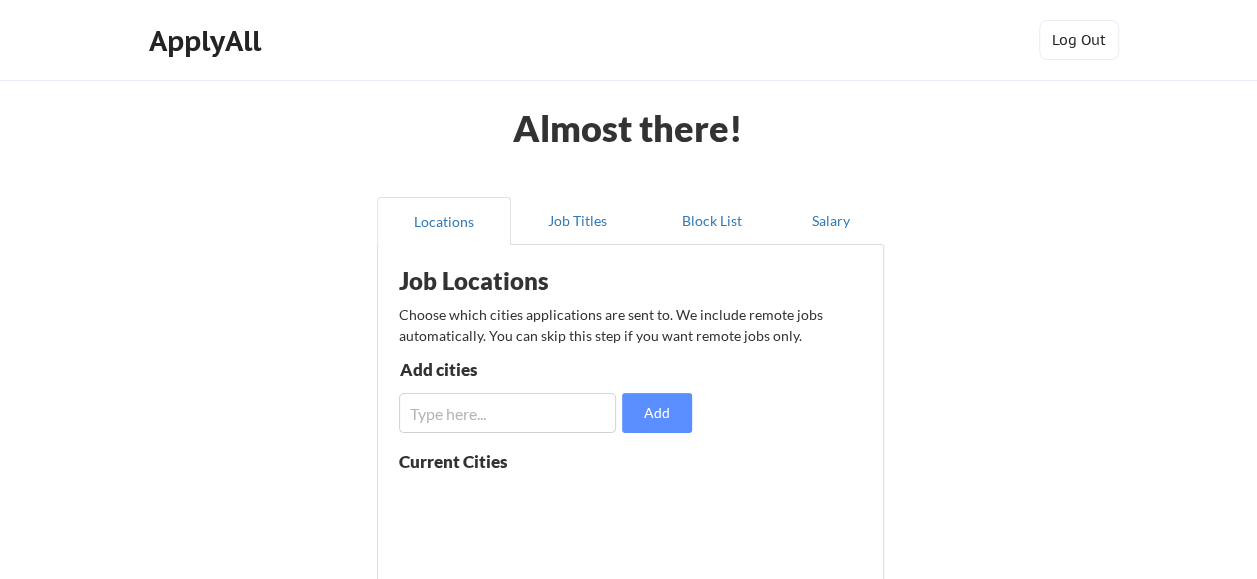click at bounding box center (508, 413) 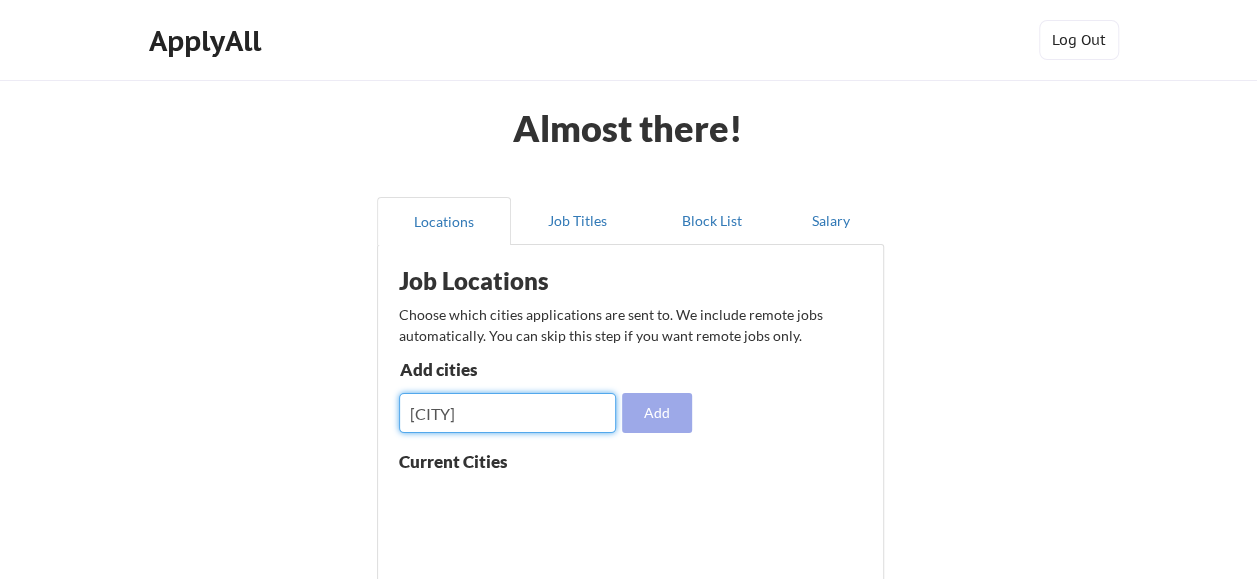 type on "[CITY]" 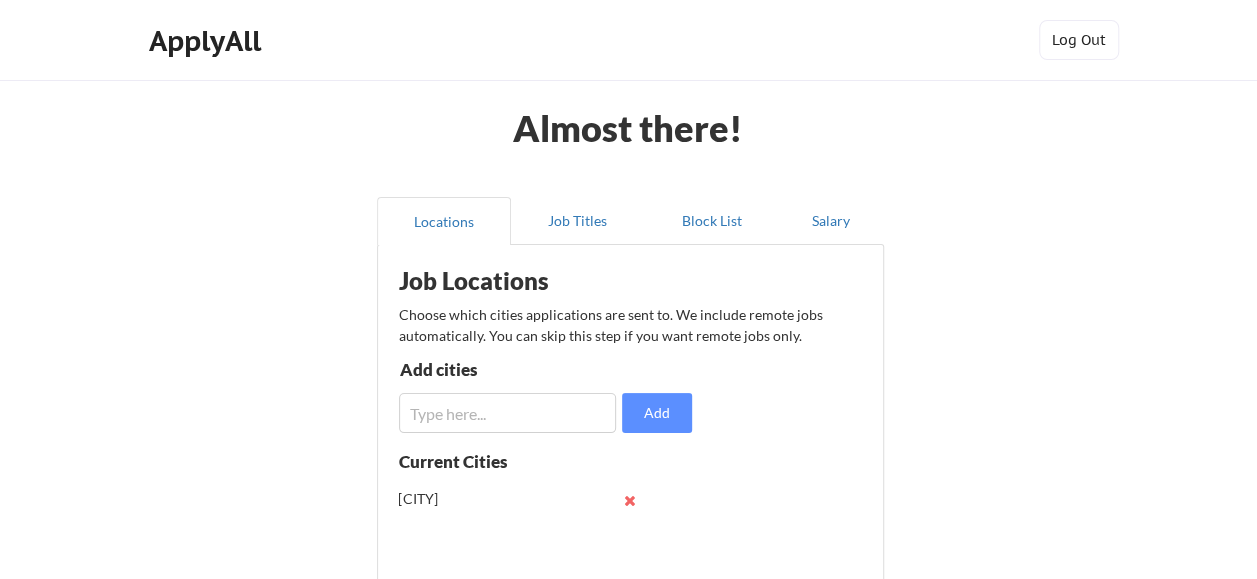 click at bounding box center (508, 413) 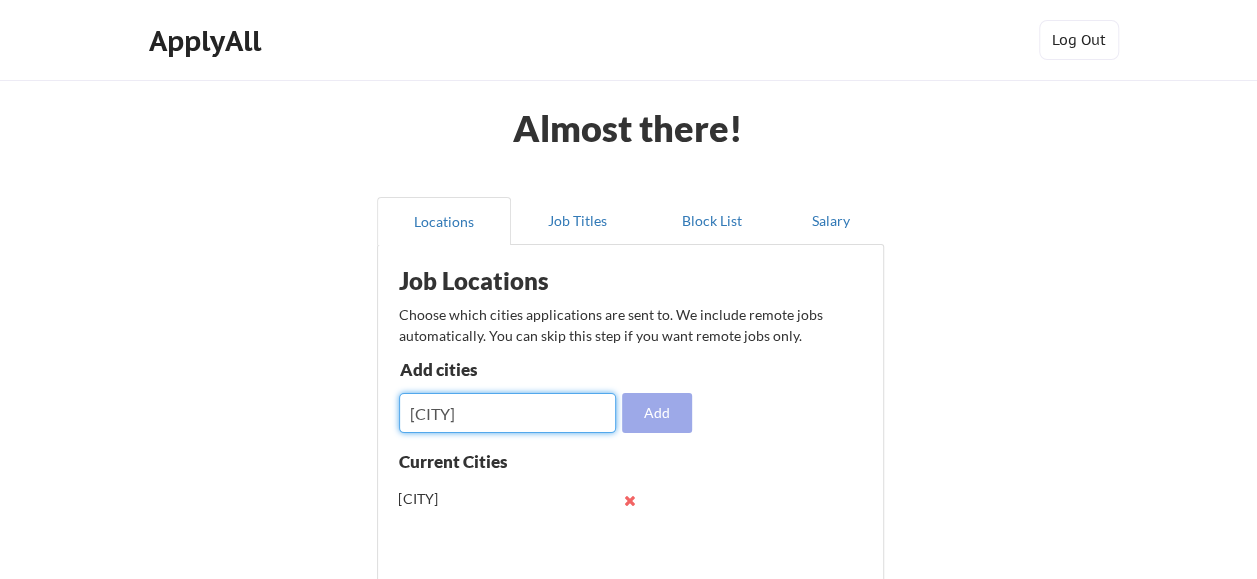 type on "[CITY]" 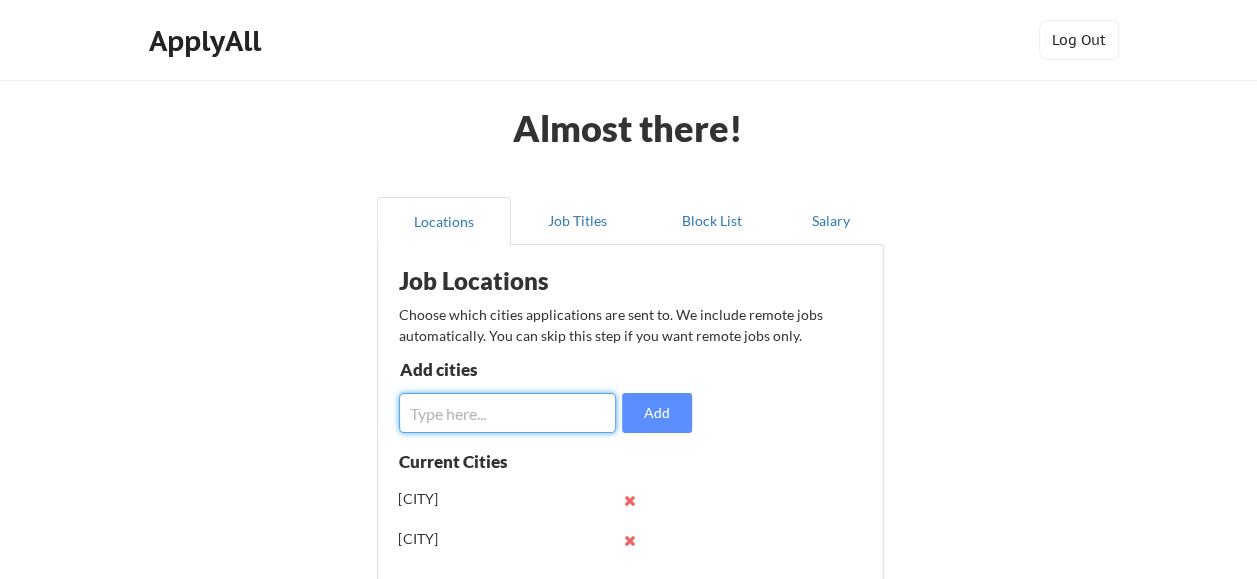 click at bounding box center [508, 413] 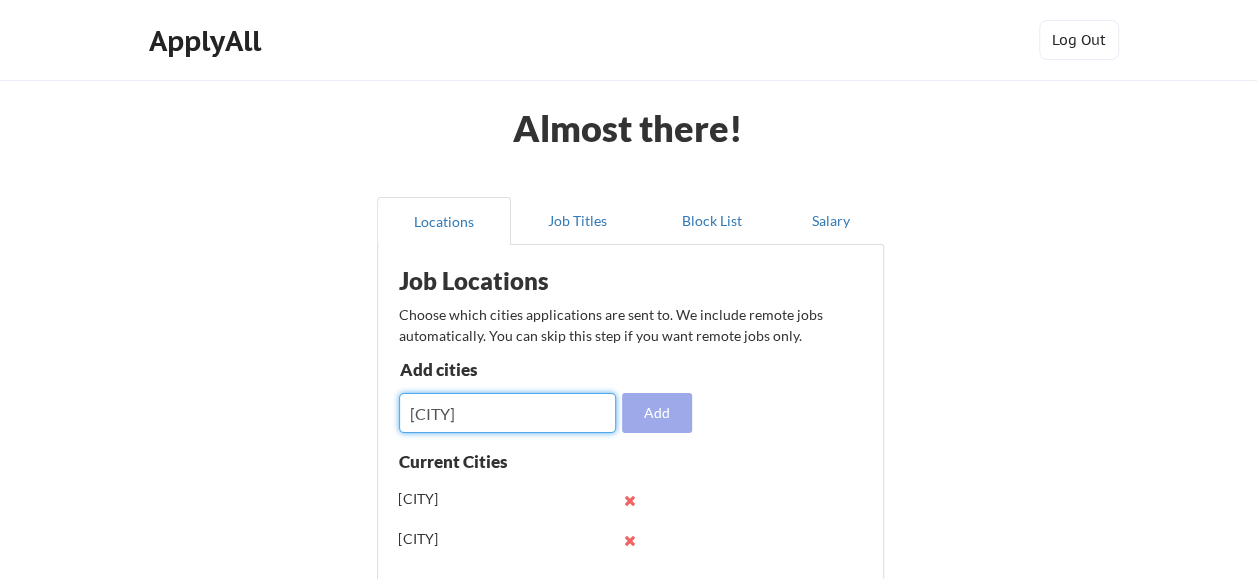 type on "[CITY]" 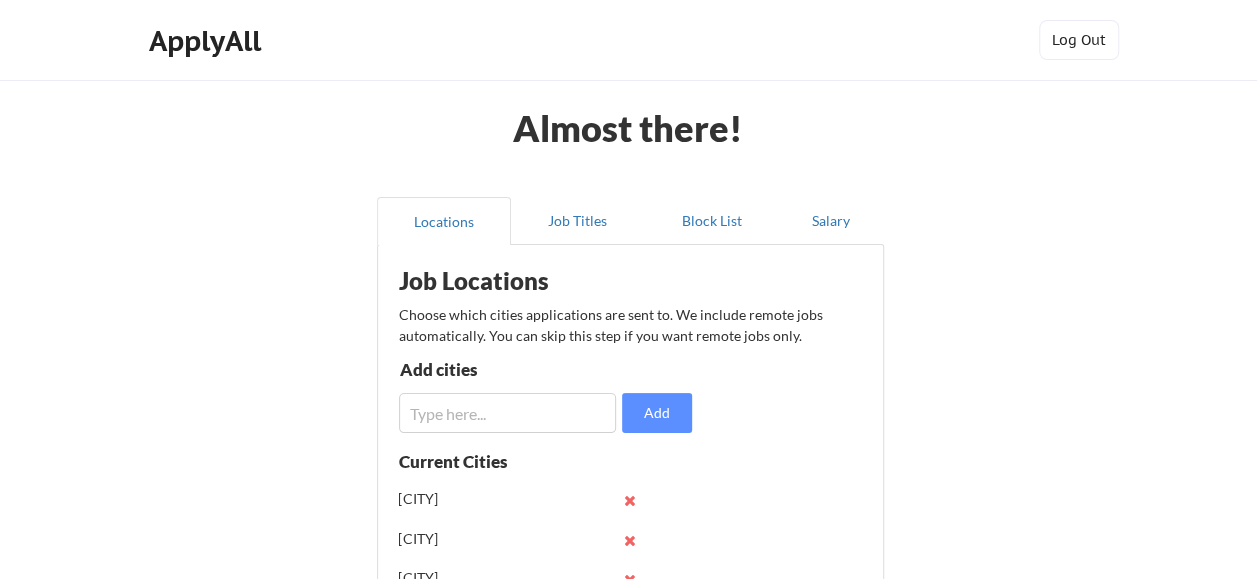 scroll, scrollTop: 401, scrollLeft: 0, axis: vertical 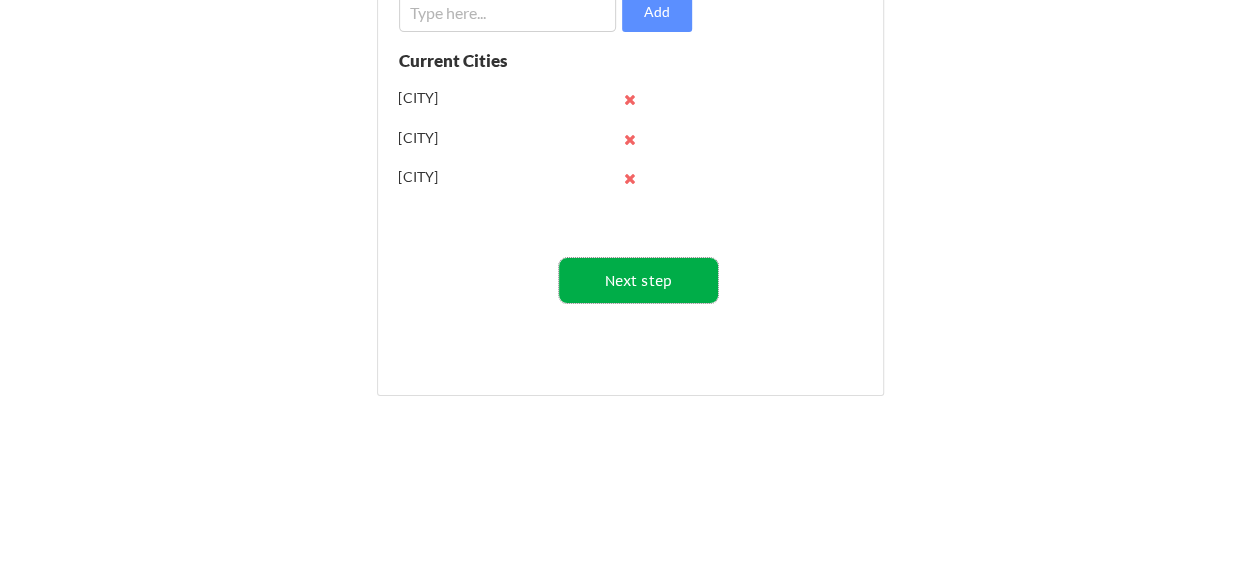 click on "Next step" at bounding box center [638, 280] 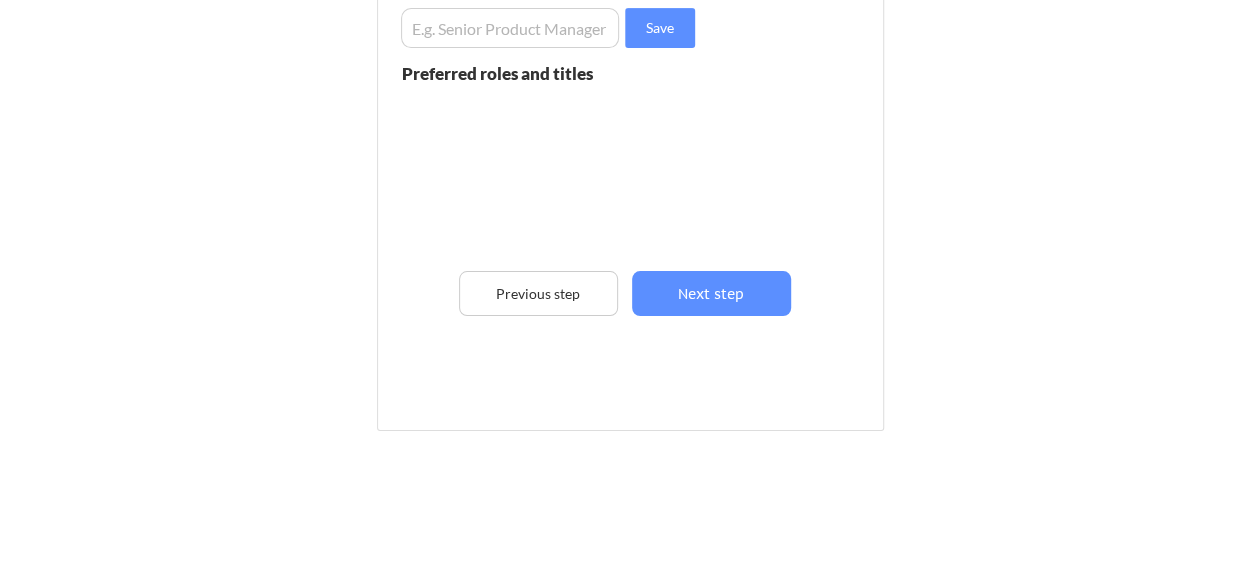 scroll, scrollTop: 0, scrollLeft: 0, axis: both 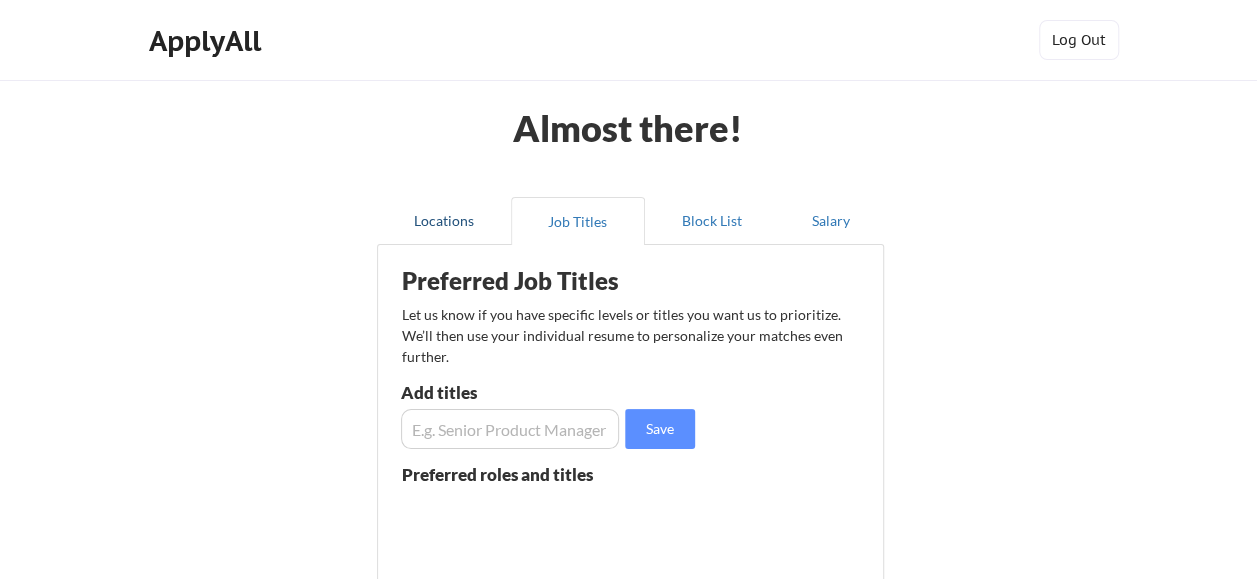 click on "Locations" at bounding box center [444, 221] 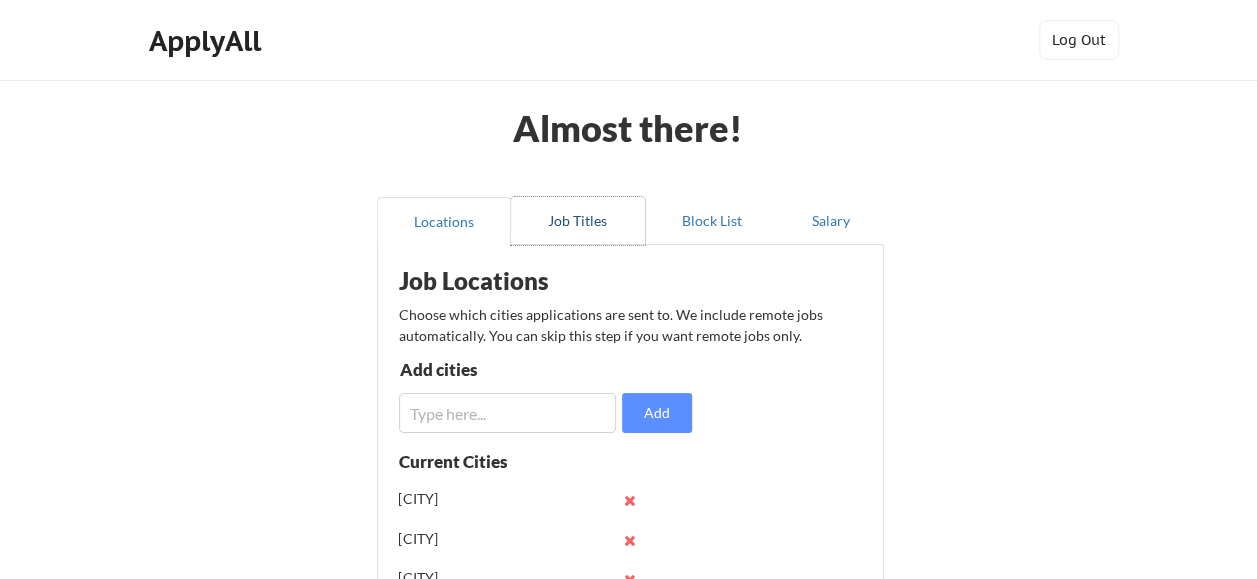 click on "Job Titles" at bounding box center (578, 221) 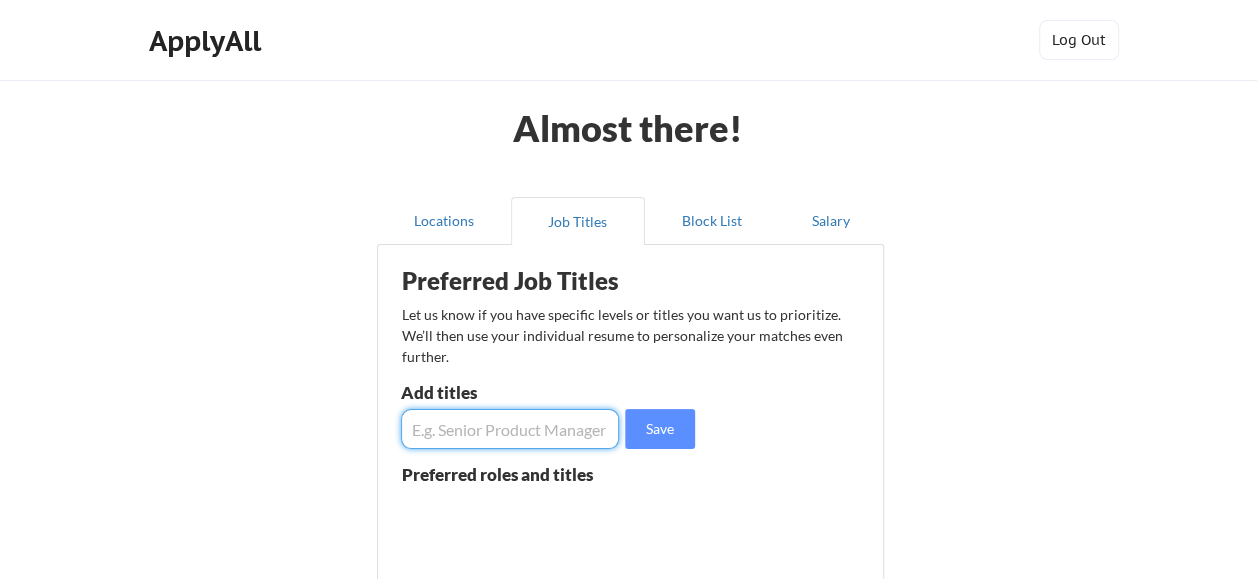 click at bounding box center [510, 429] 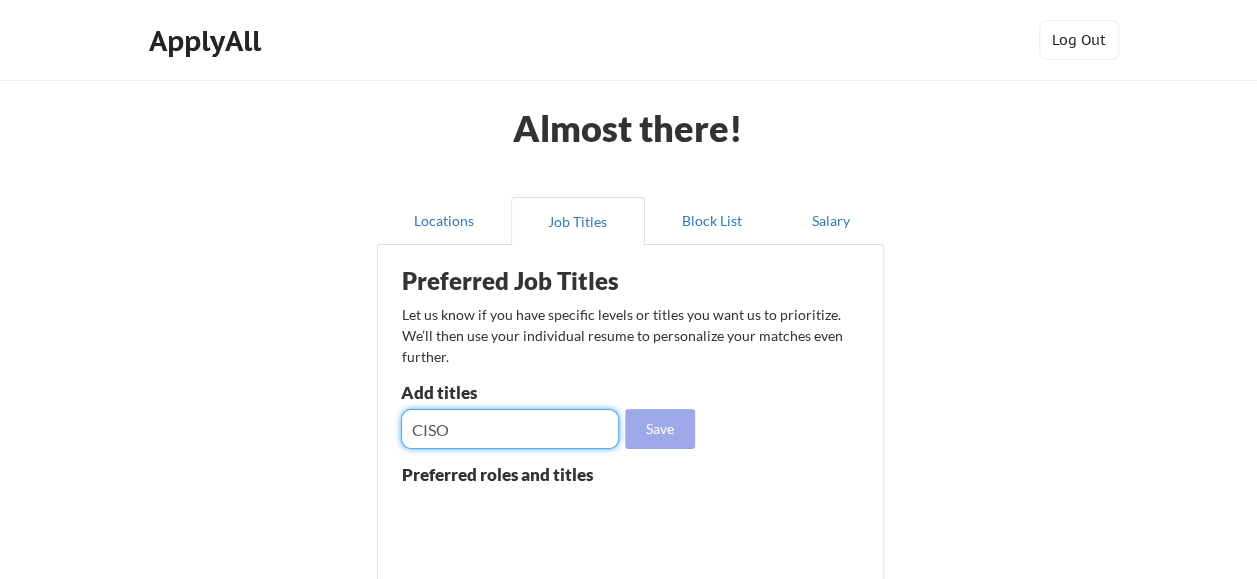 type on "CISO" 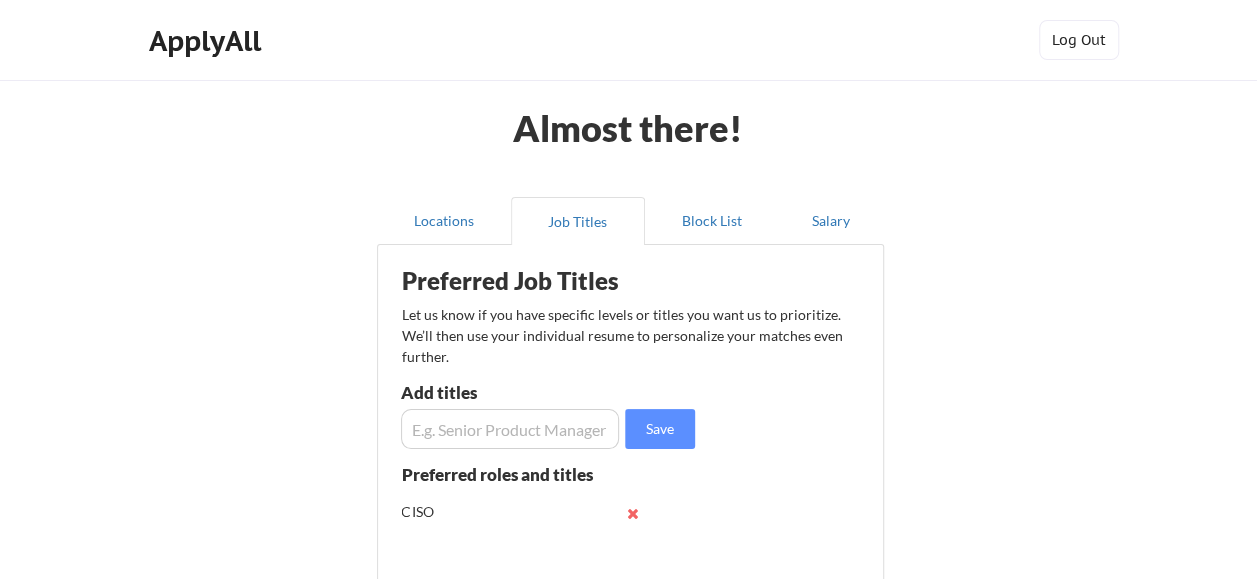 click at bounding box center (510, 429) 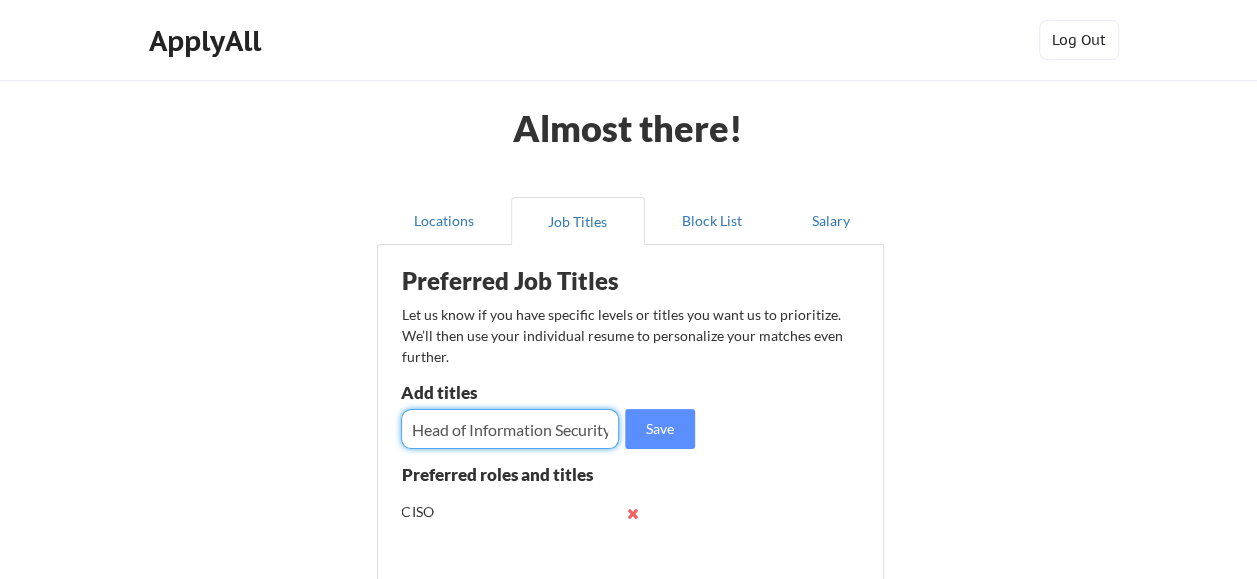 scroll, scrollTop: 0, scrollLeft: 5, axis: horizontal 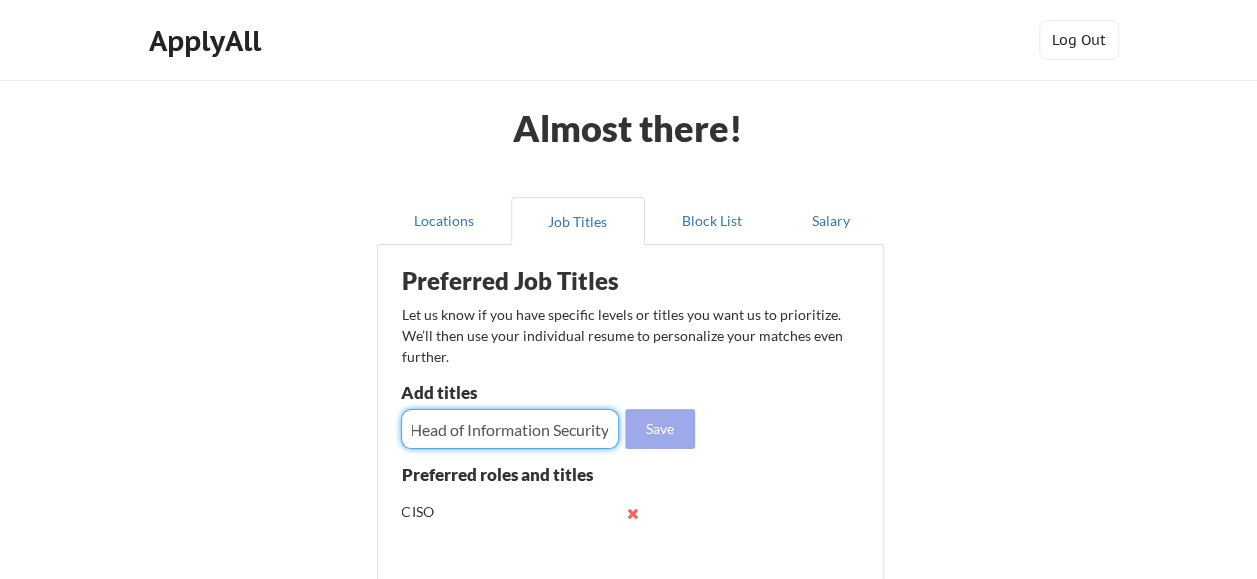 type on "Head of Information Security" 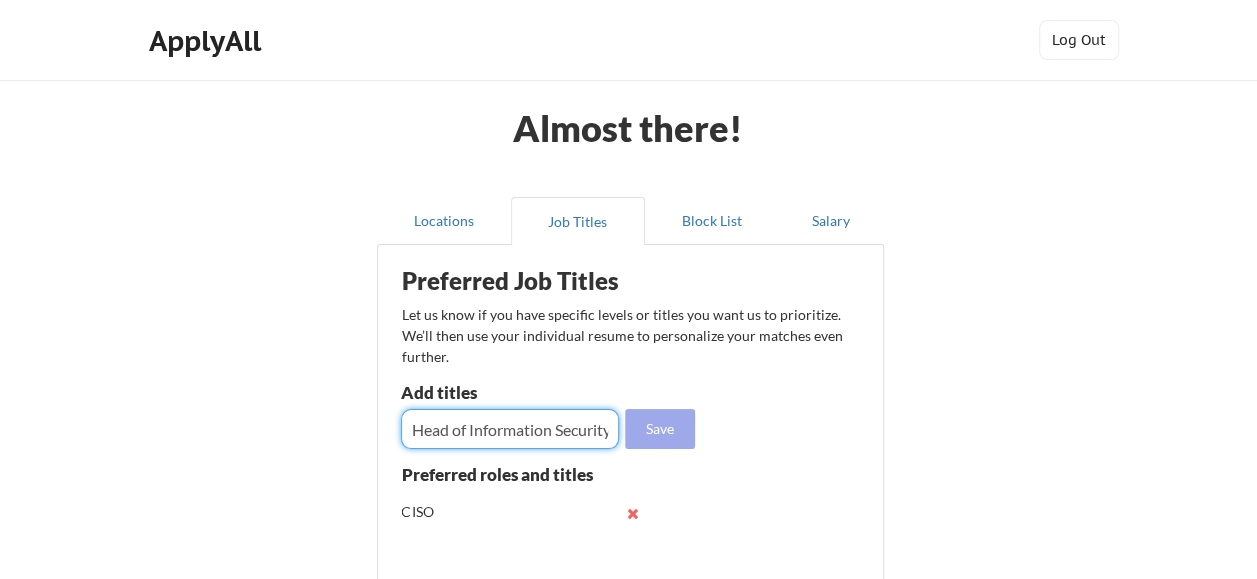 click on "Save" at bounding box center [660, 429] 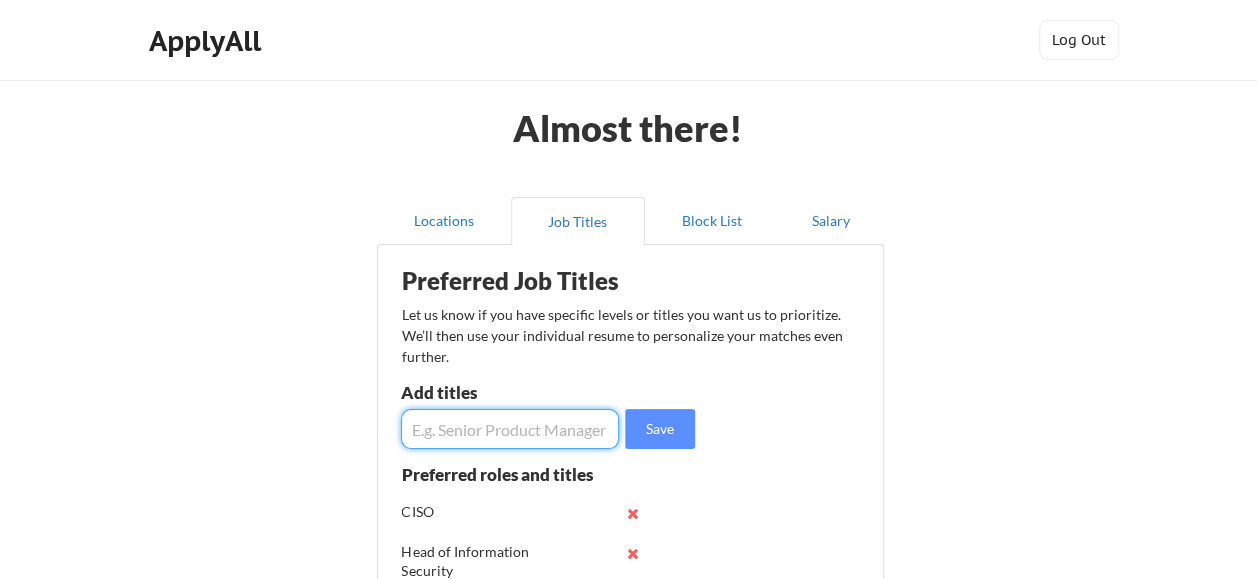 click at bounding box center (510, 429) 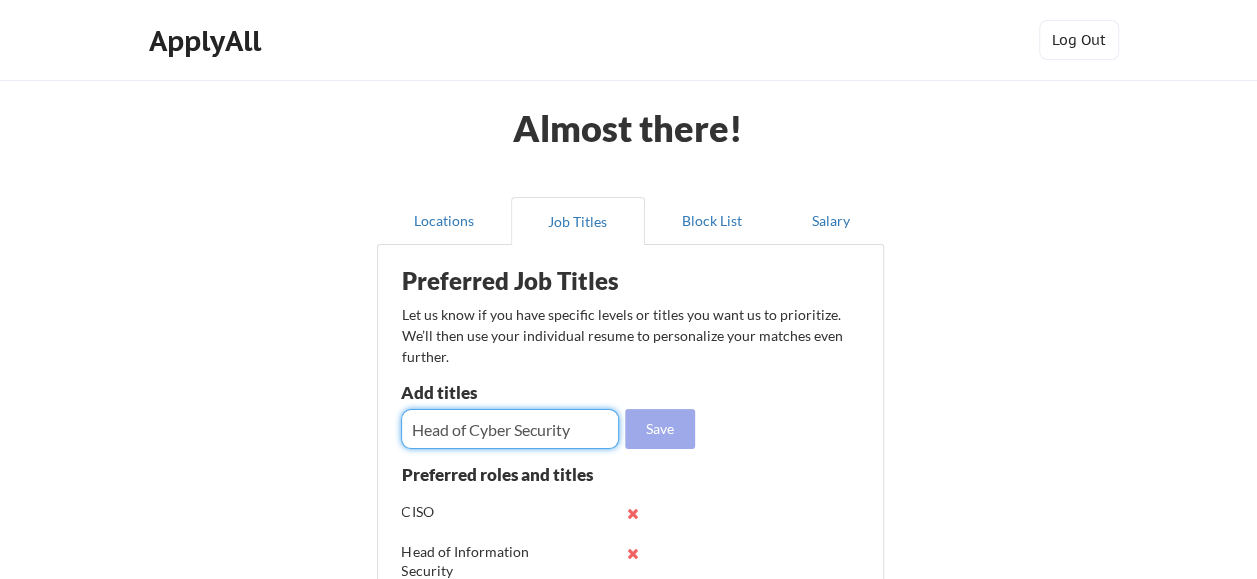 type on "Head of Cyber Security" 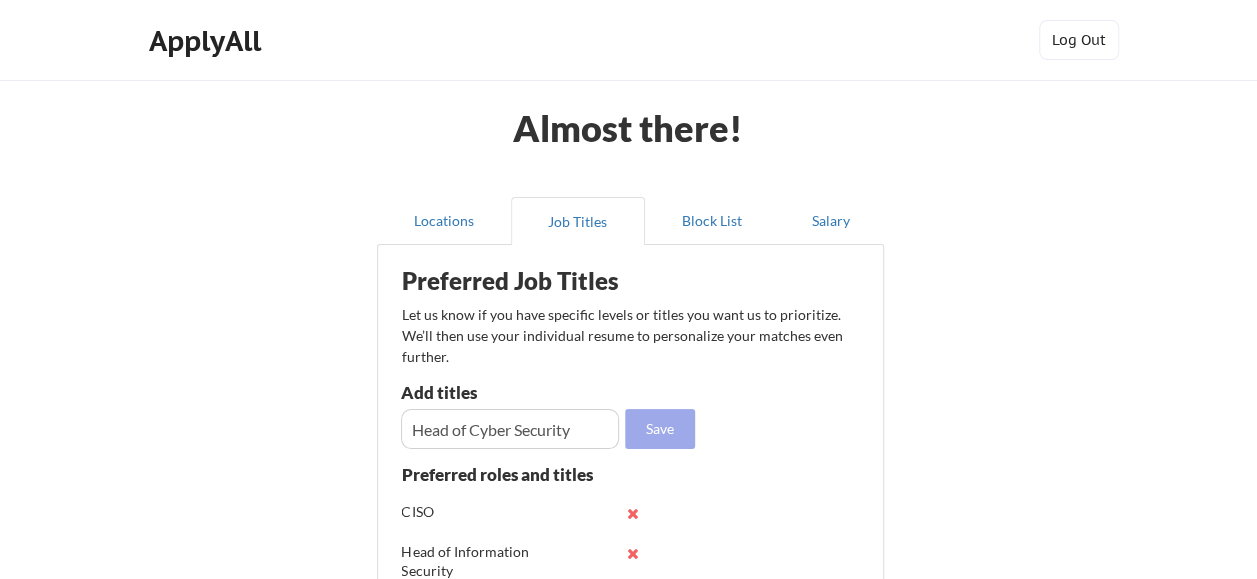 type 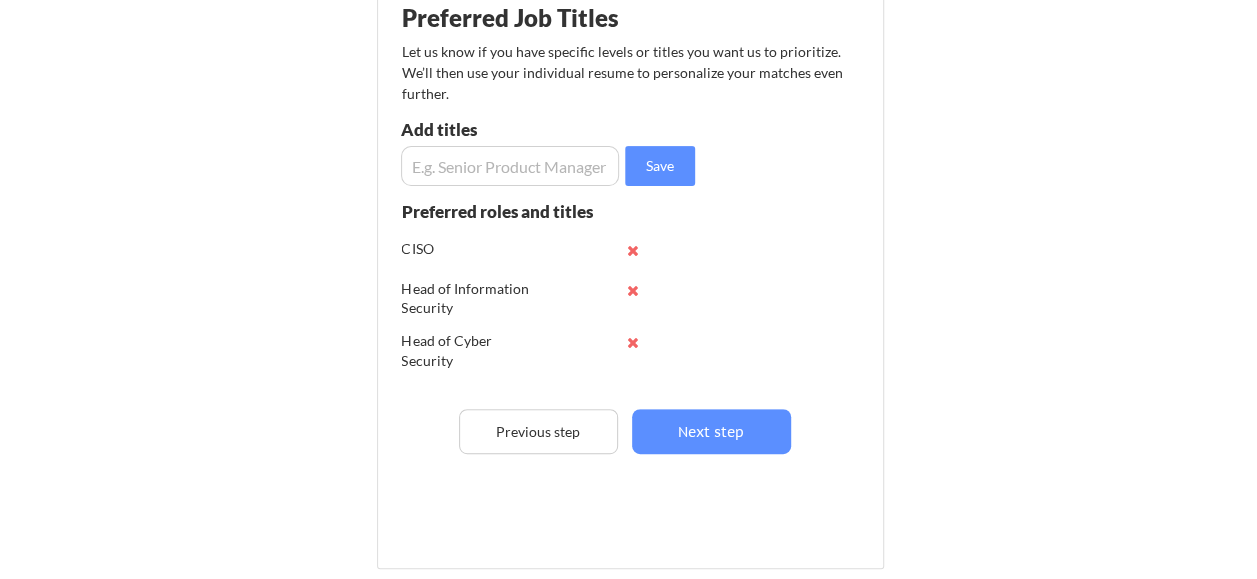 scroll, scrollTop: 260, scrollLeft: 0, axis: vertical 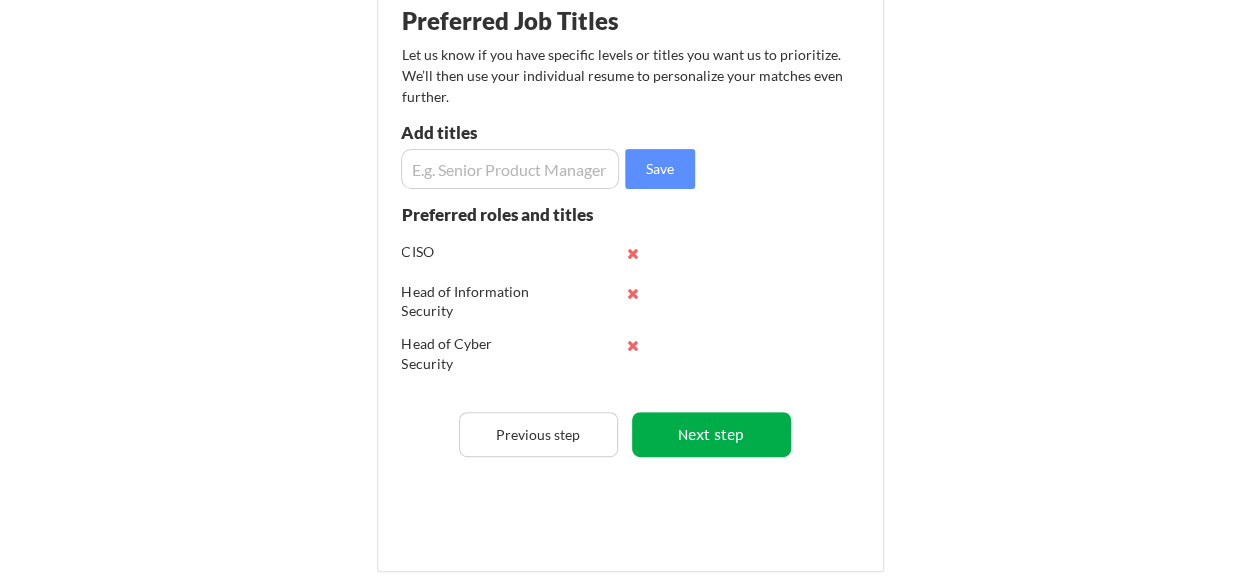 click on "Next step" at bounding box center [711, 434] 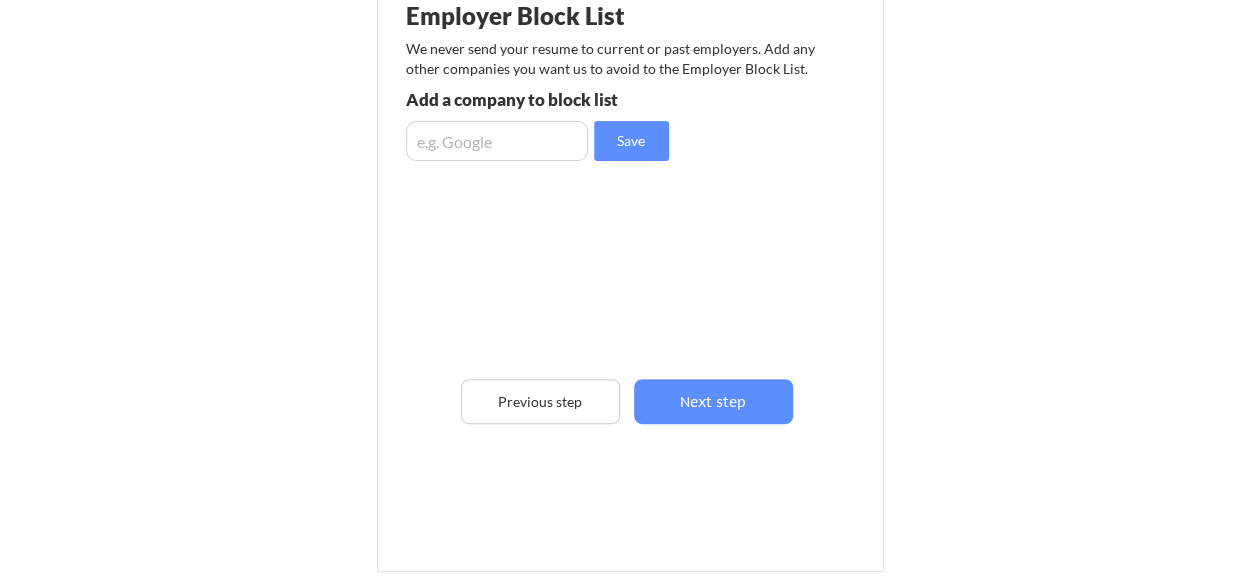 click at bounding box center (497, 141) 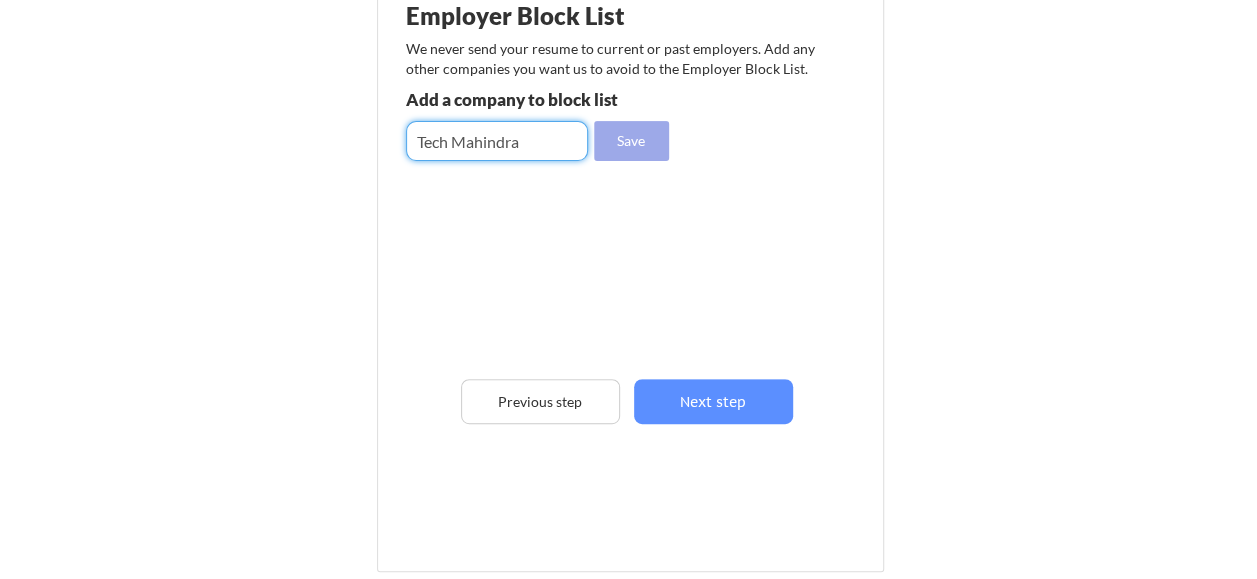 type on "Tech Mahindra" 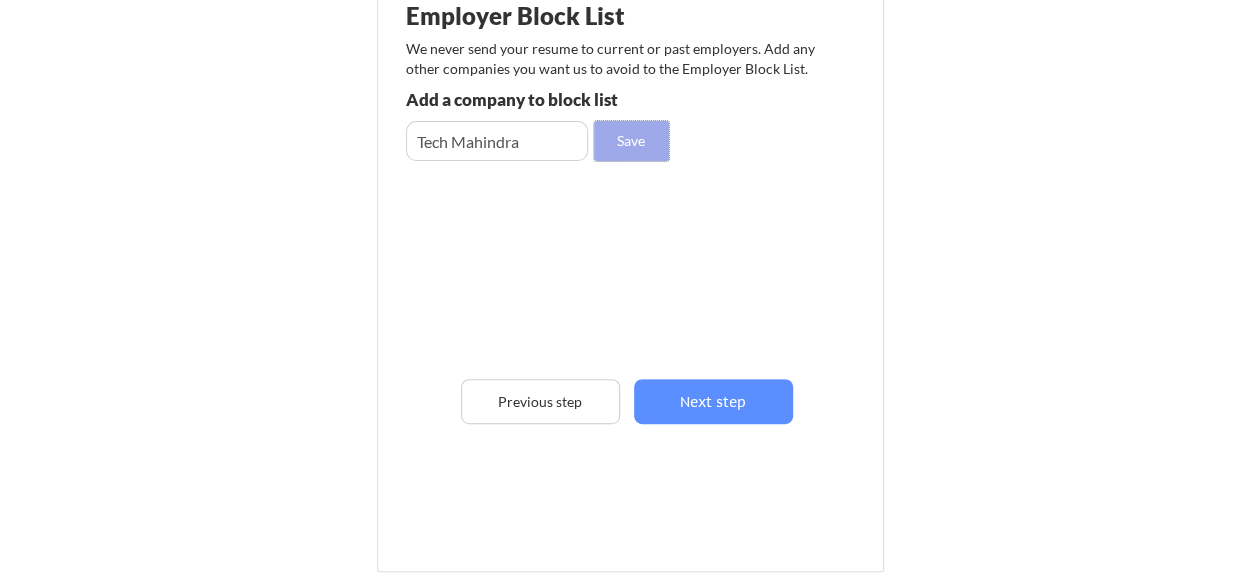 click on "Save" at bounding box center [631, 141] 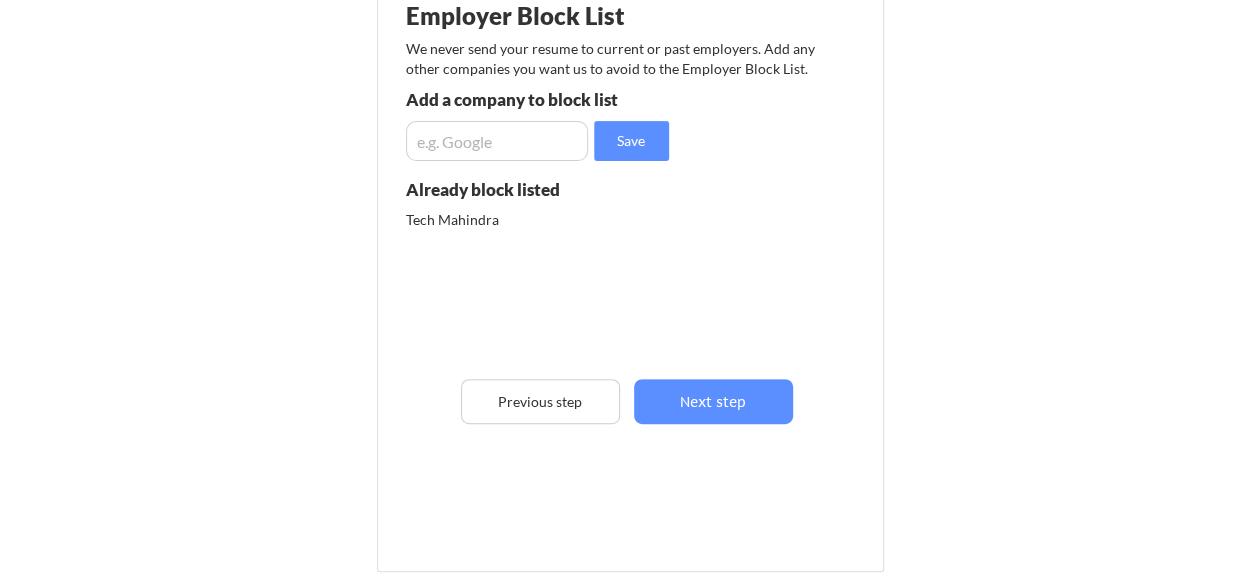 click at bounding box center [497, 141] 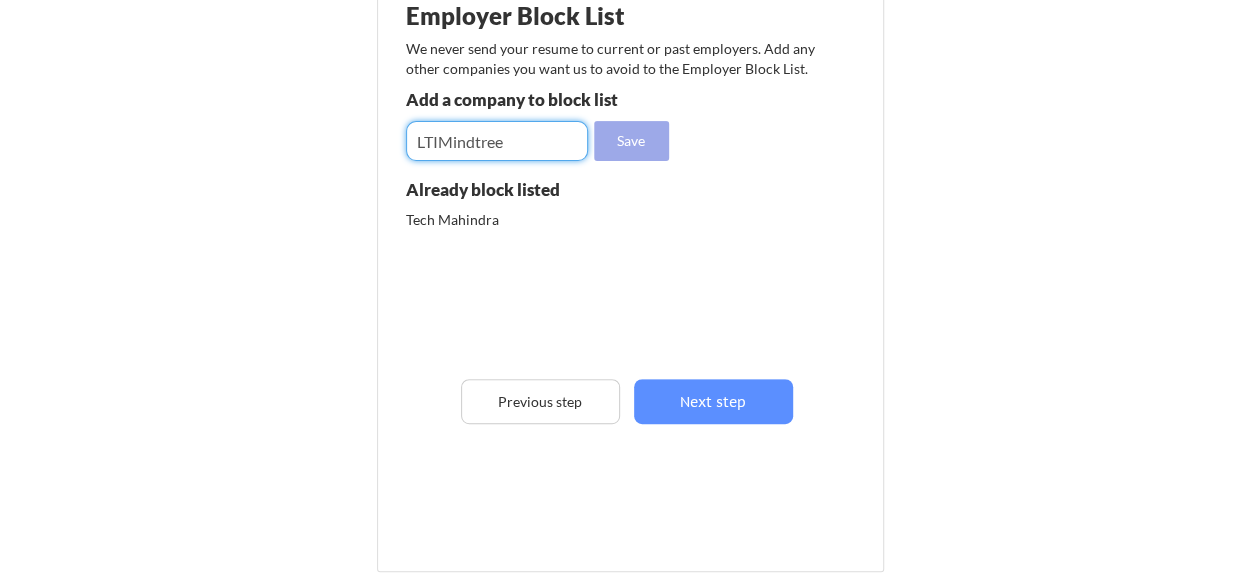 type on "LTIMindtree" 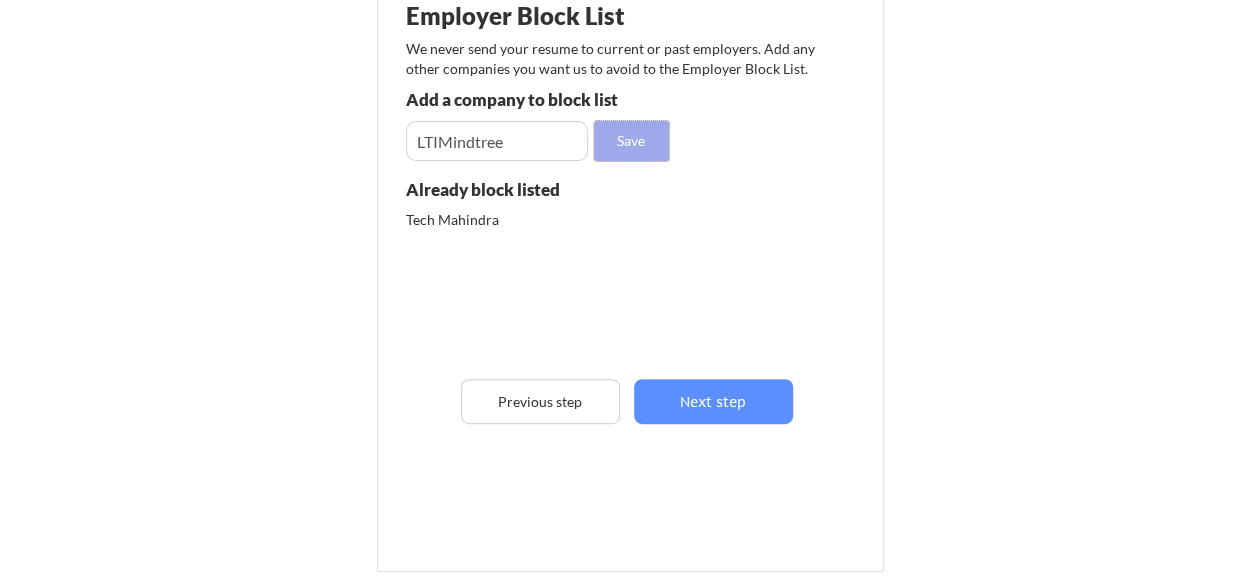 click on "Save" at bounding box center (631, 141) 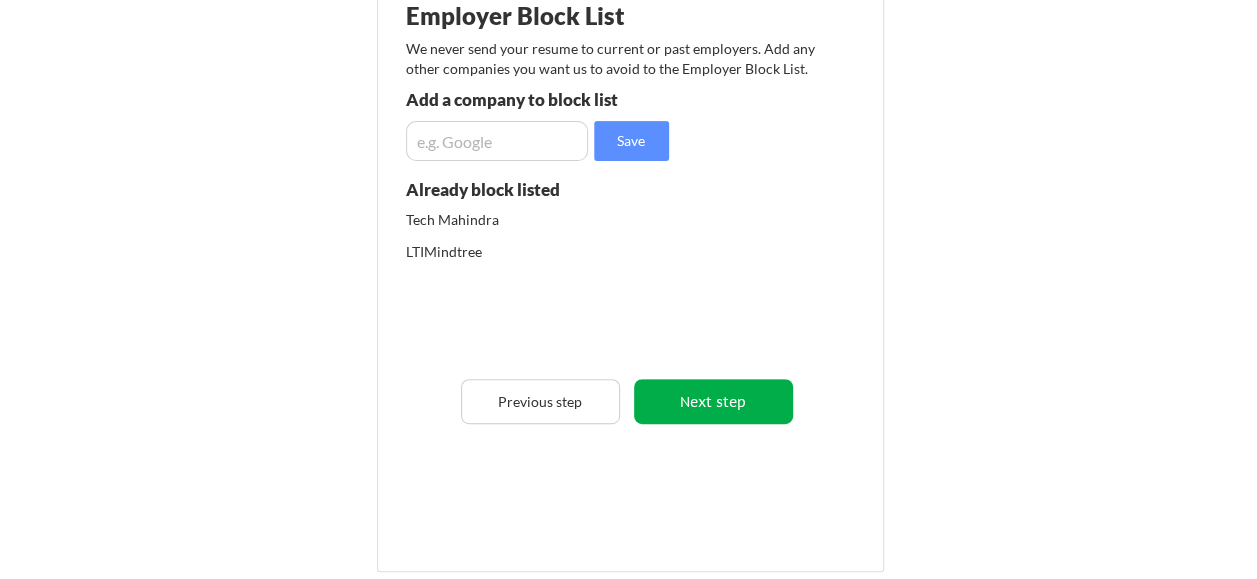 click on "Next step" at bounding box center (713, 401) 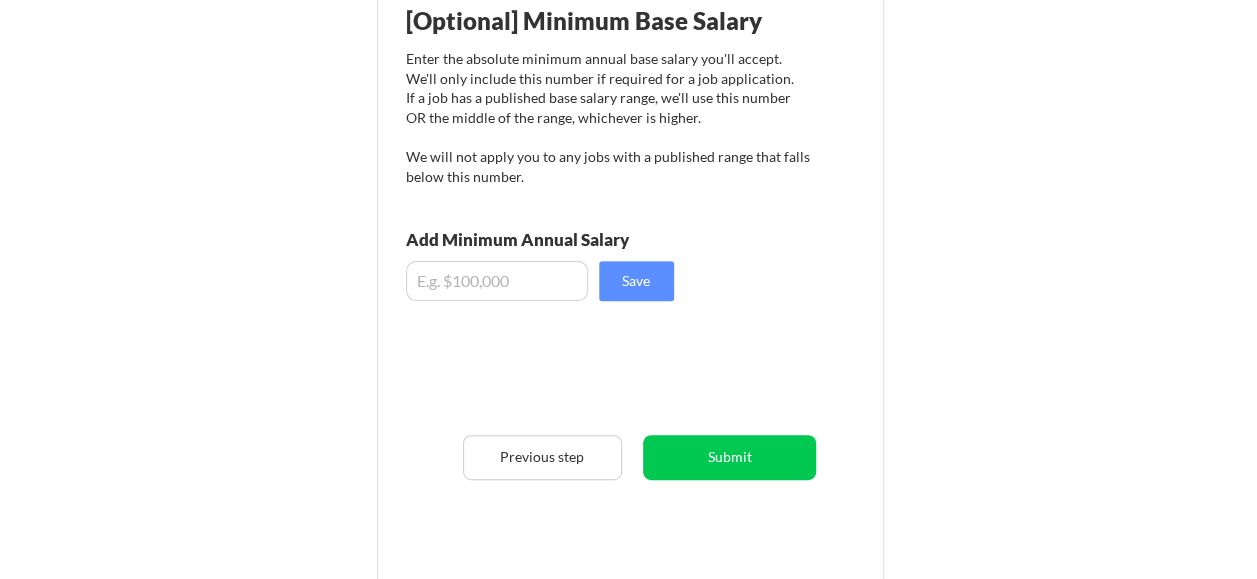 click at bounding box center (497, 281) 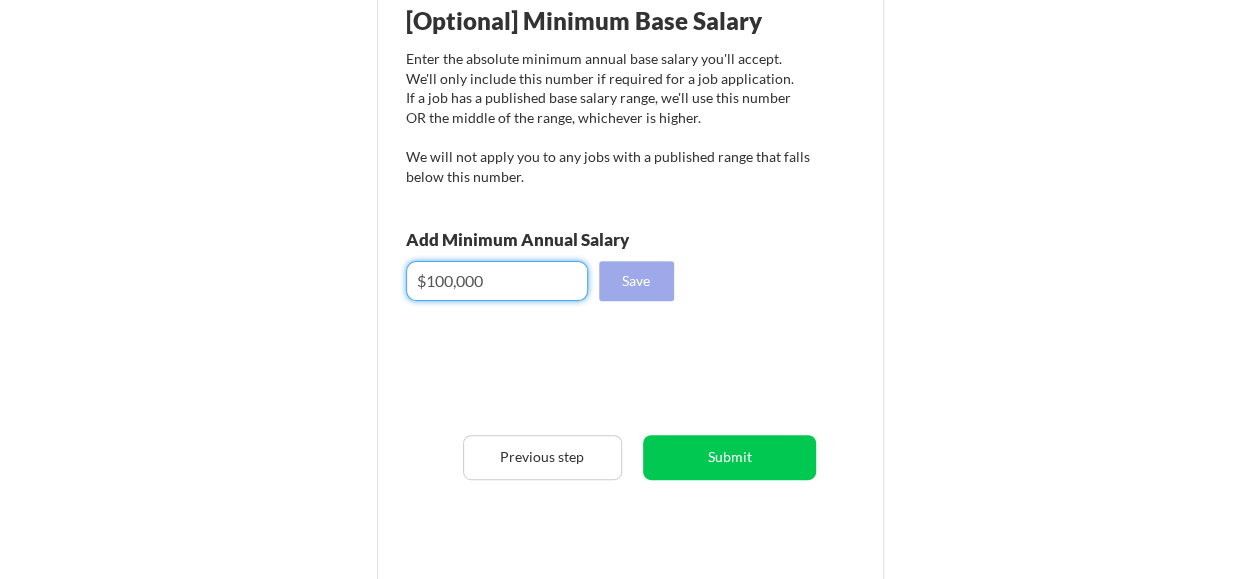 type on "$100,000" 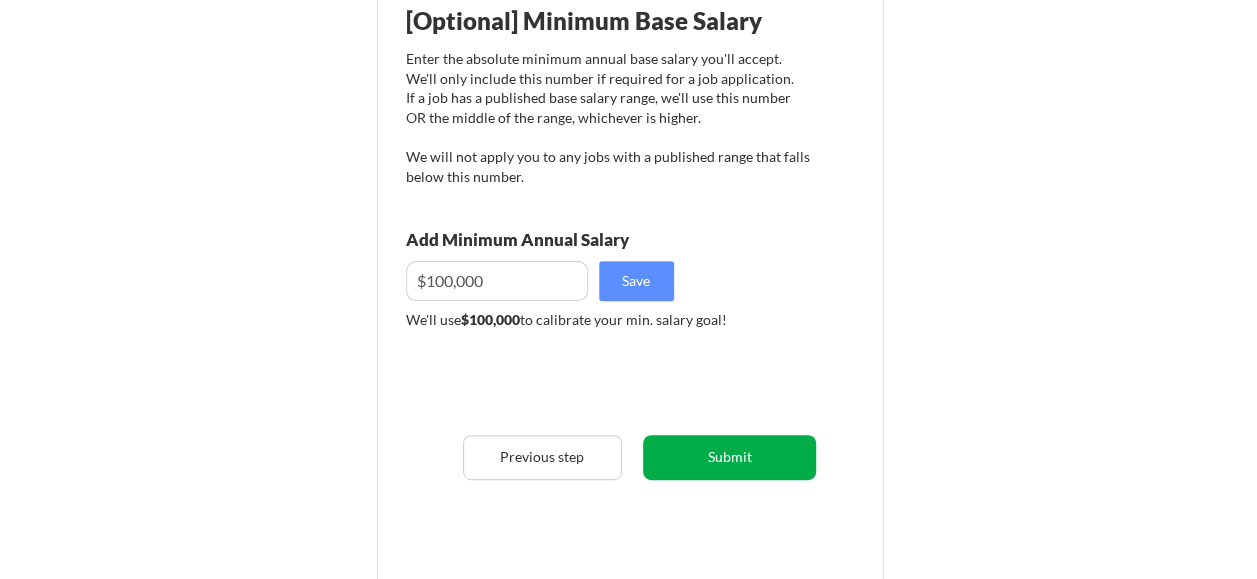 click on "Submit" at bounding box center [729, 457] 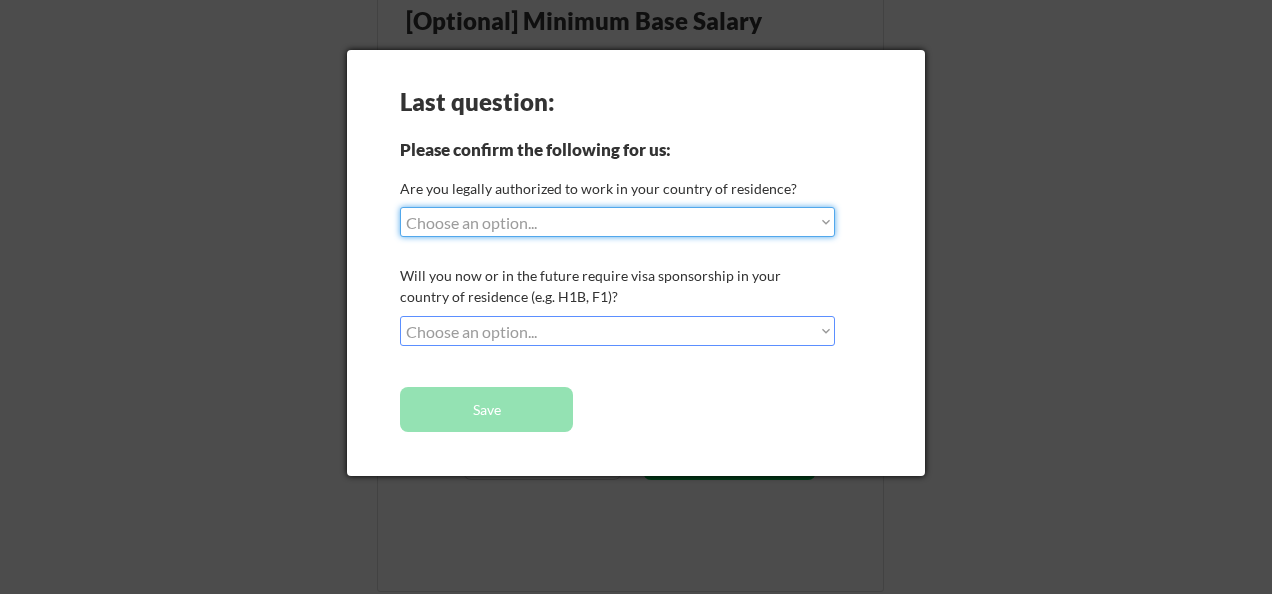 click on "Choose an option... Yes, I am a US Citizen Yes, I am a Canadian Citizen Yes, I am a US Green Card Holder Yes, I am an Other Permanent Resident Yes, I am here on a visa (H1B, OPT, etc.) No, I am not (yet) authorized" at bounding box center (617, 222) 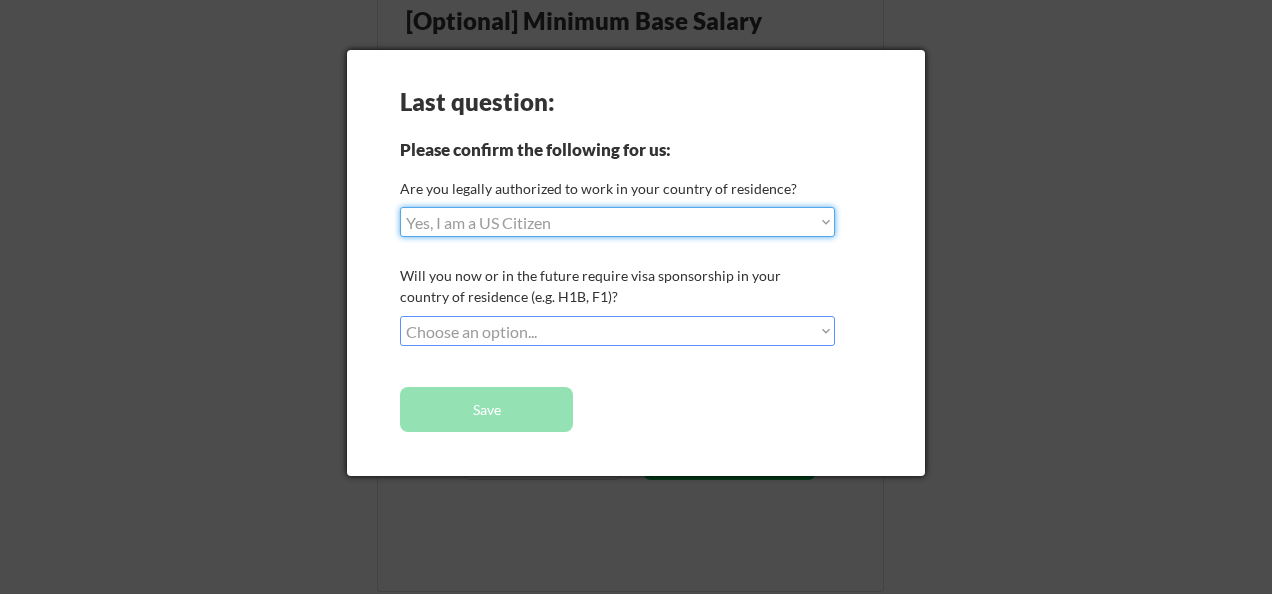 click on "Choose an option... Yes, I am a US Citizen Yes, I am a Canadian Citizen Yes, I am a US Green Card Holder Yes, I am an Other Permanent Resident Yes, I am here on a visa (H1B, OPT, etc.) No, I am not (yet) authorized" at bounding box center [617, 222] 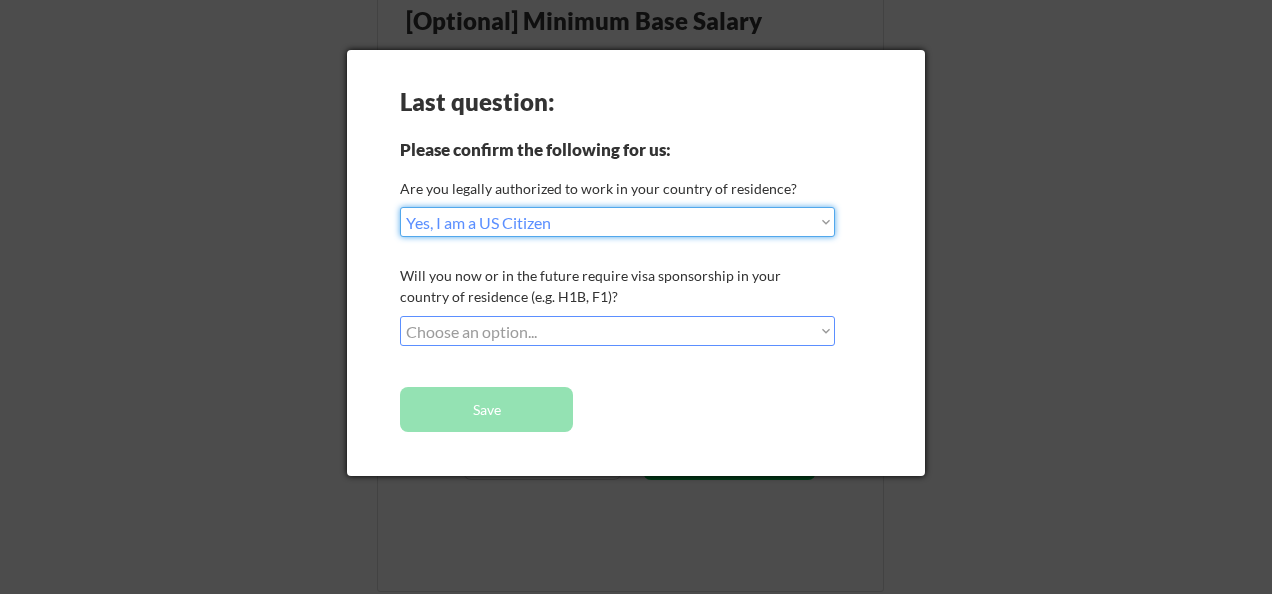 click on "Choose an option... Yes, I am a US Citizen Yes, I am a Canadian Citizen Yes, I am a US Green Card Holder Yes, I am an Other Permanent Resident Yes, I am here on a visa (H1B, OPT, etc.) No, I am not (yet) authorized" at bounding box center [617, 222] 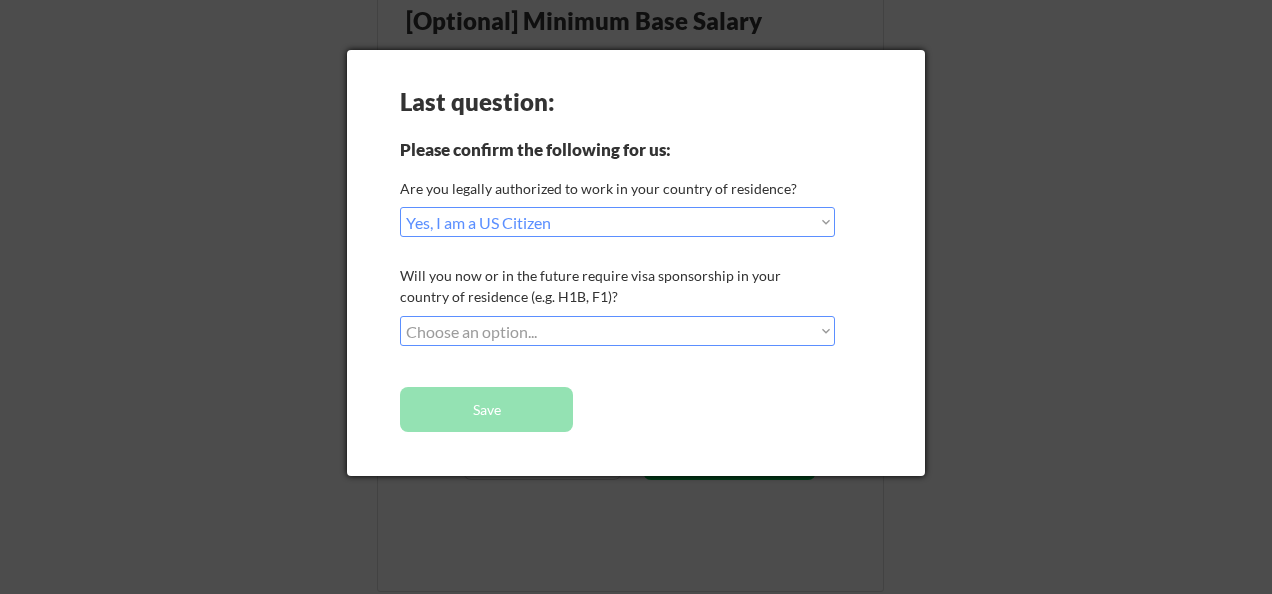 click at bounding box center (636, 297) 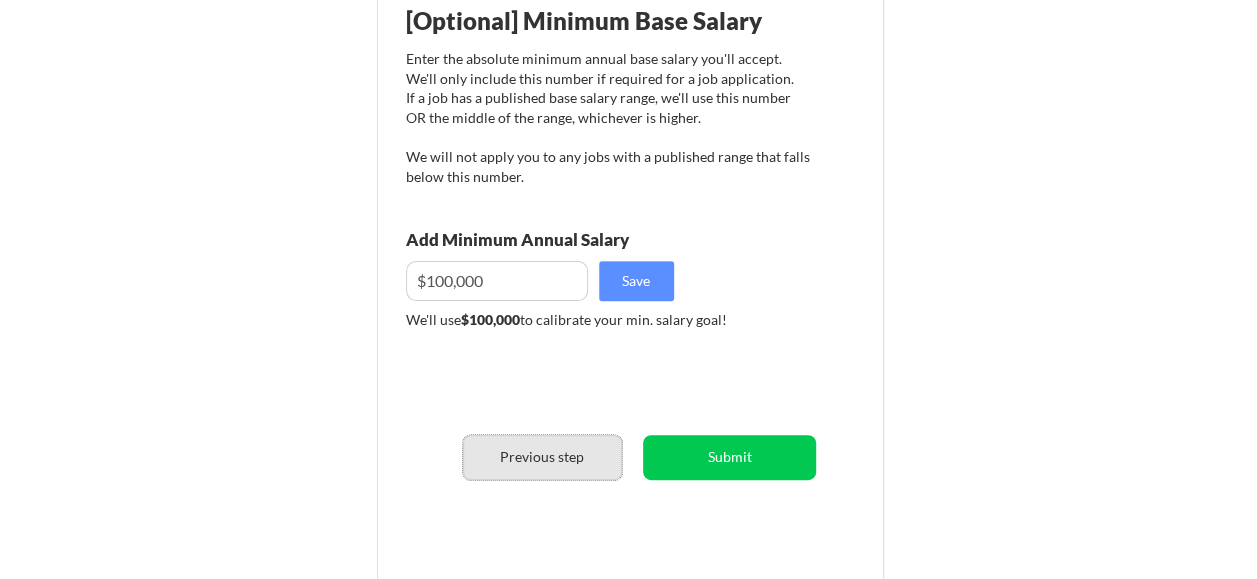 click on "Previous step" at bounding box center (542, 457) 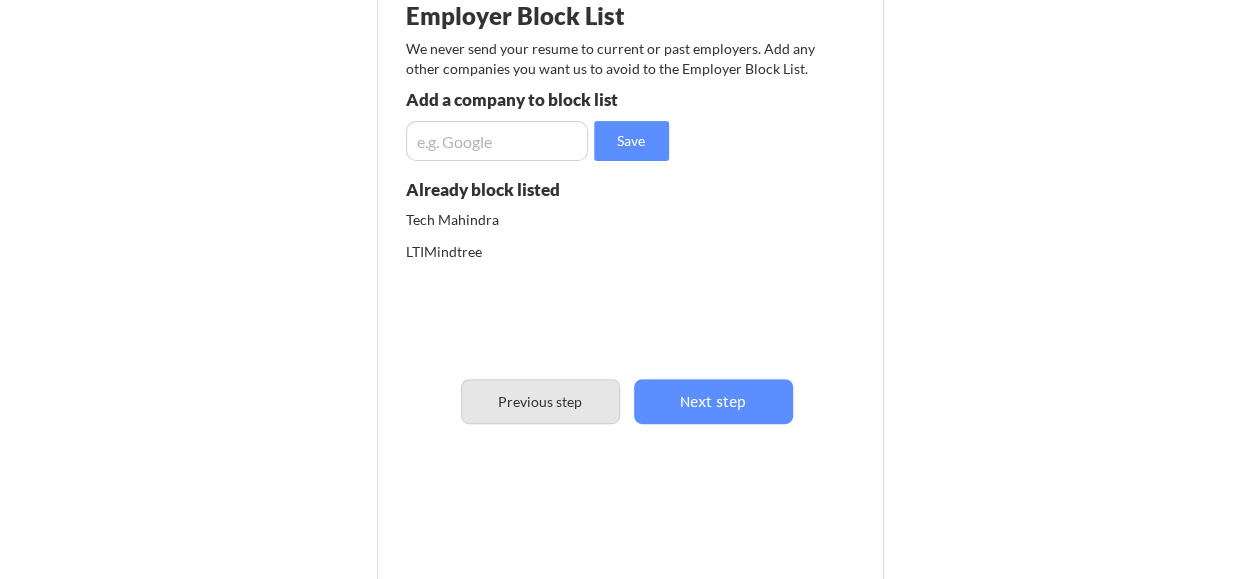 click on "Previous step" at bounding box center [540, 401] 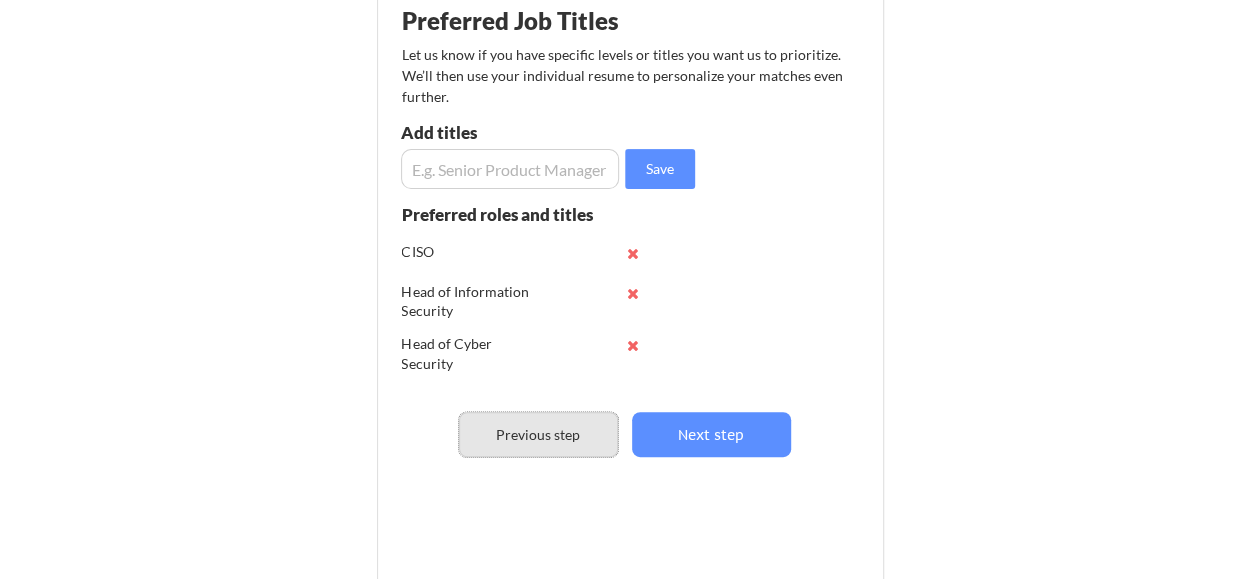 click on "Previous step" at bounding box center (538, 434) 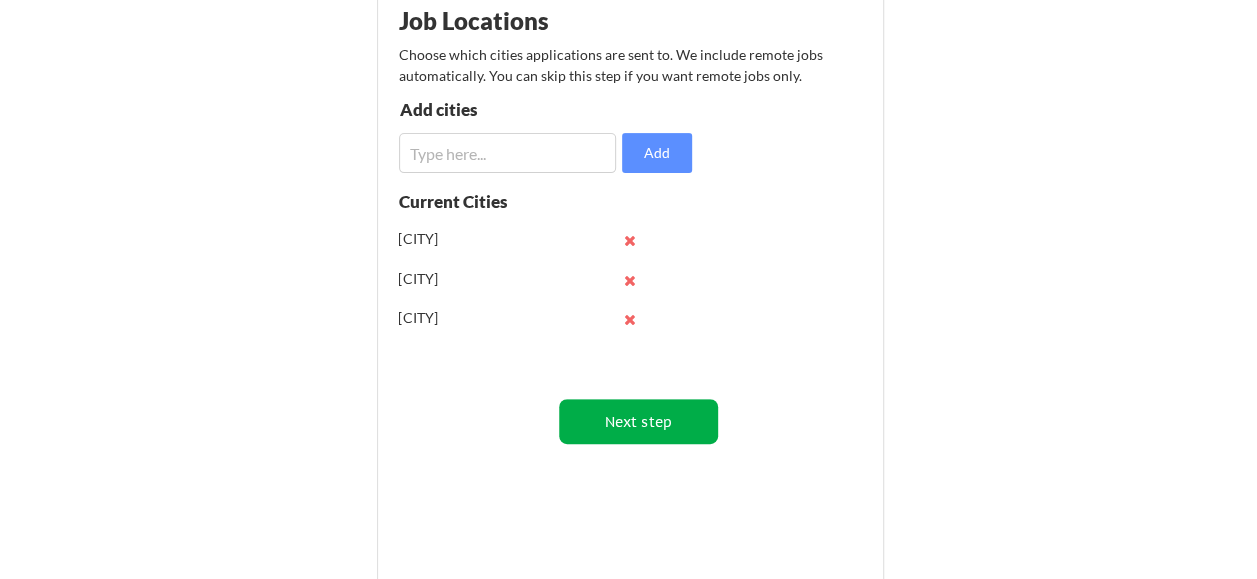click on "Next step" at bounding box center (638, 421) 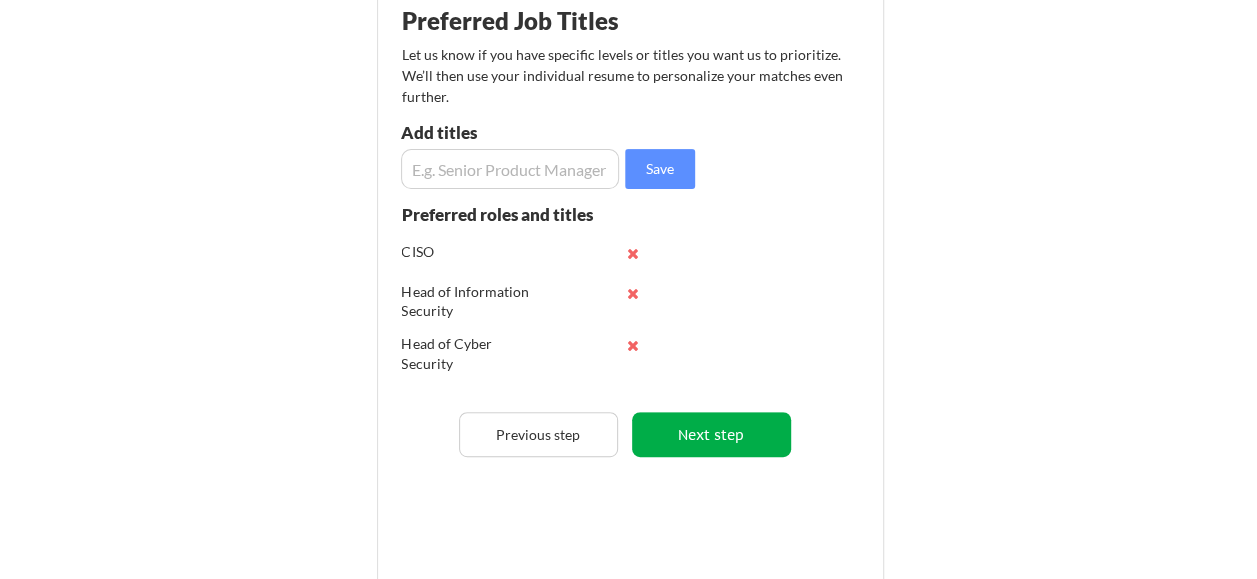 click on "Next step" at bounding box center [711, 434] 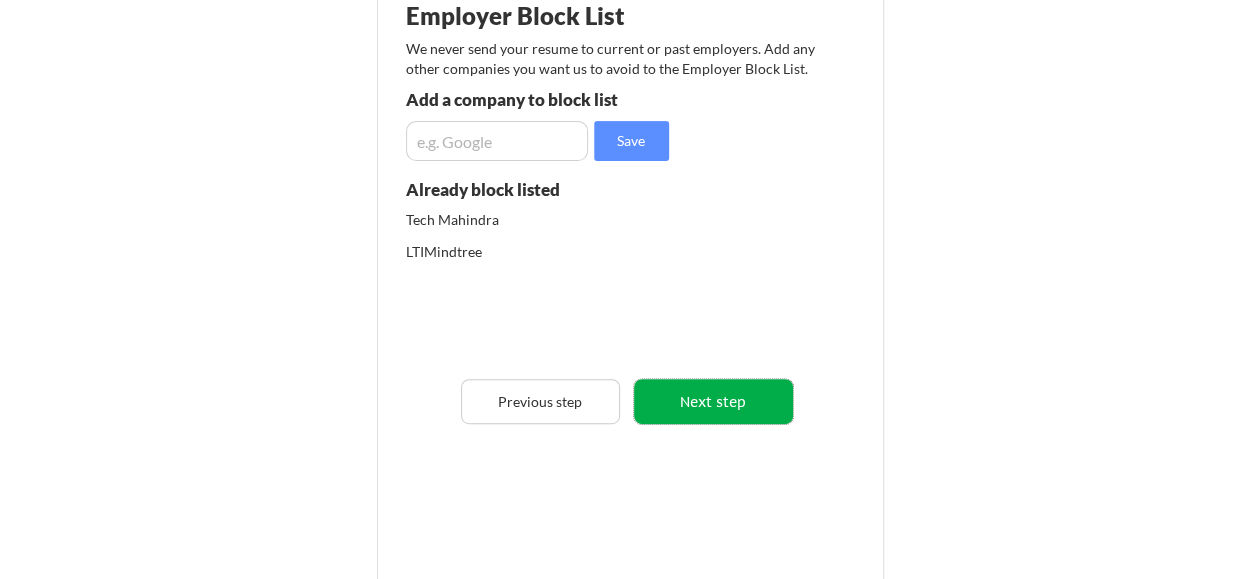 click on "Next step" at bounding box center [713, 401] 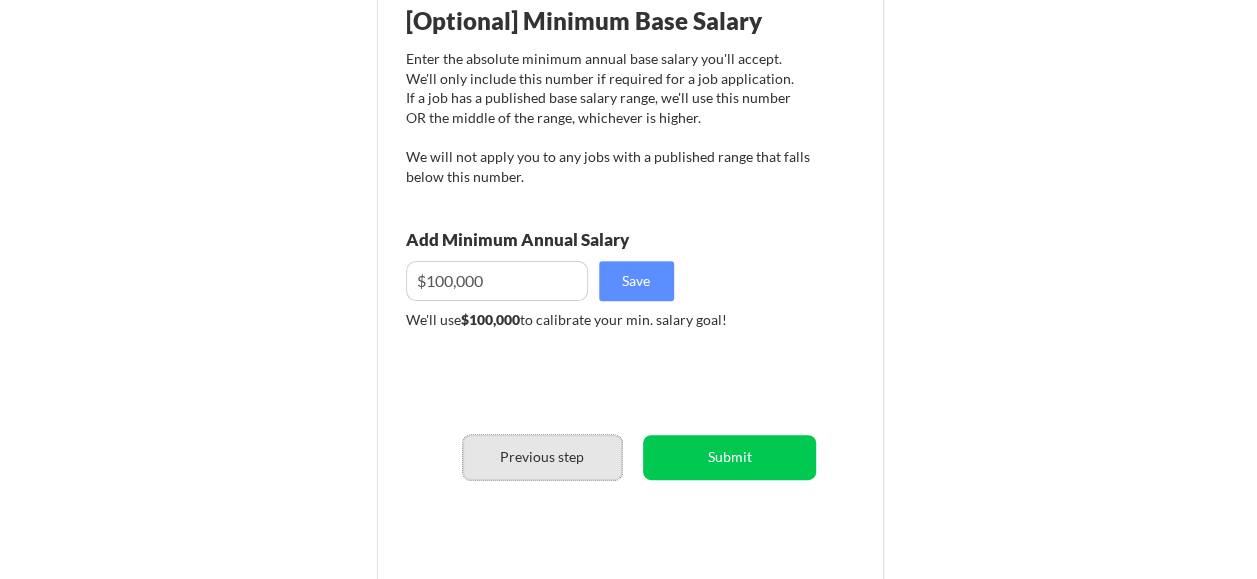 click on "Previous step" at bounding box center (542, 457) 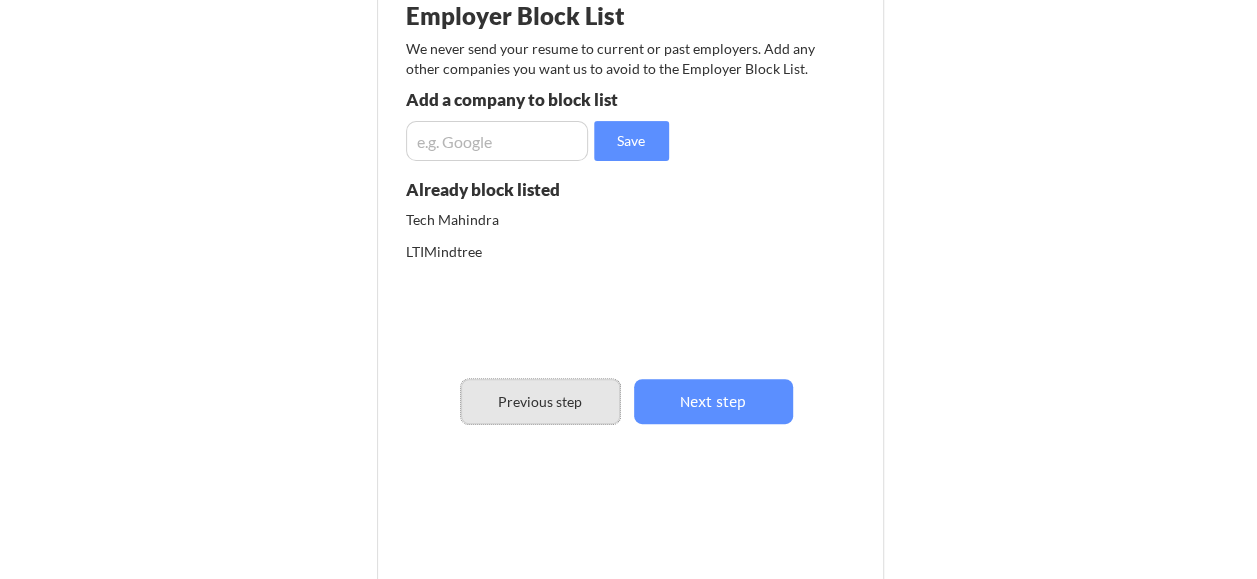click on "Previous step" at bounding box center [540, 401] 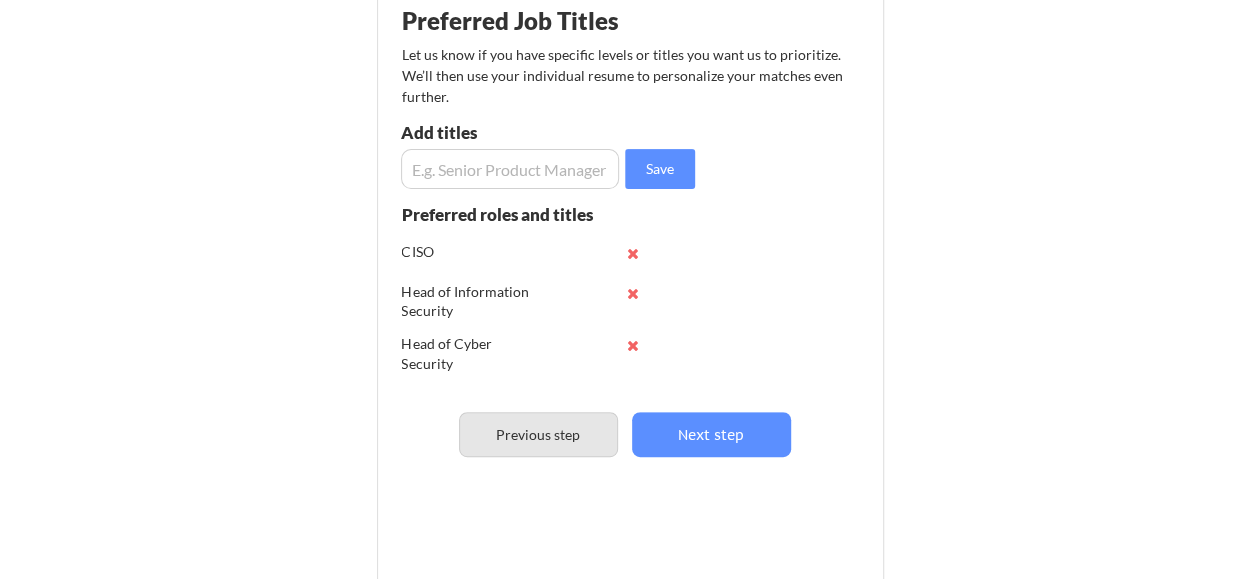 click on "Previous step" at bounding box center (538, 434) 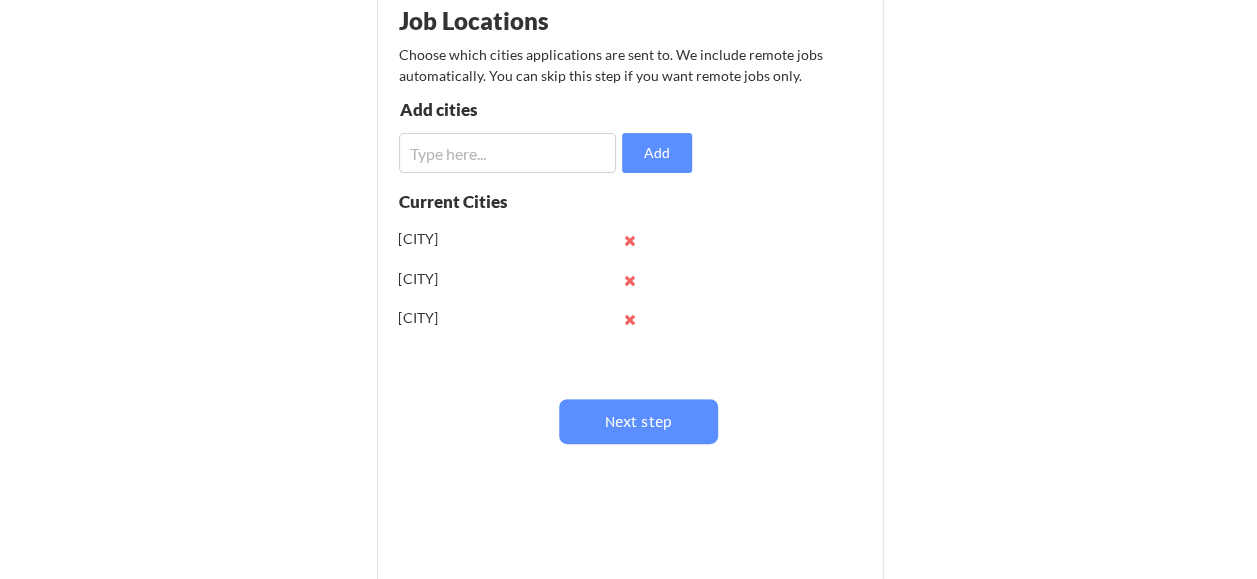 click on "Malmo" at bounding box center (525, 319) 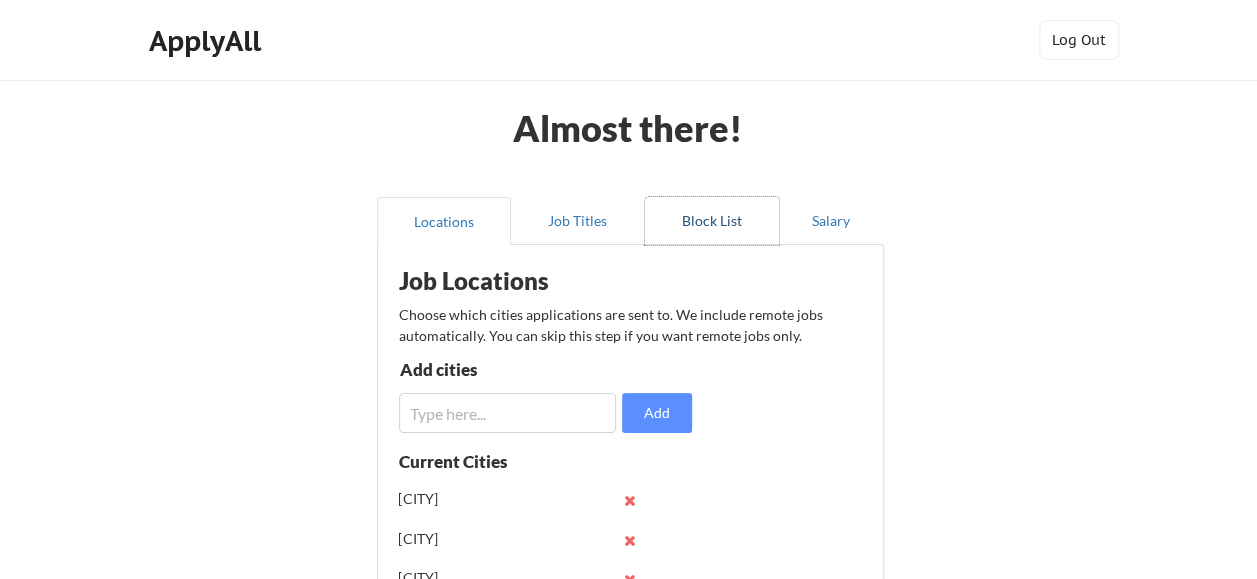 click on "Block List" at bounding box center [712, 221] 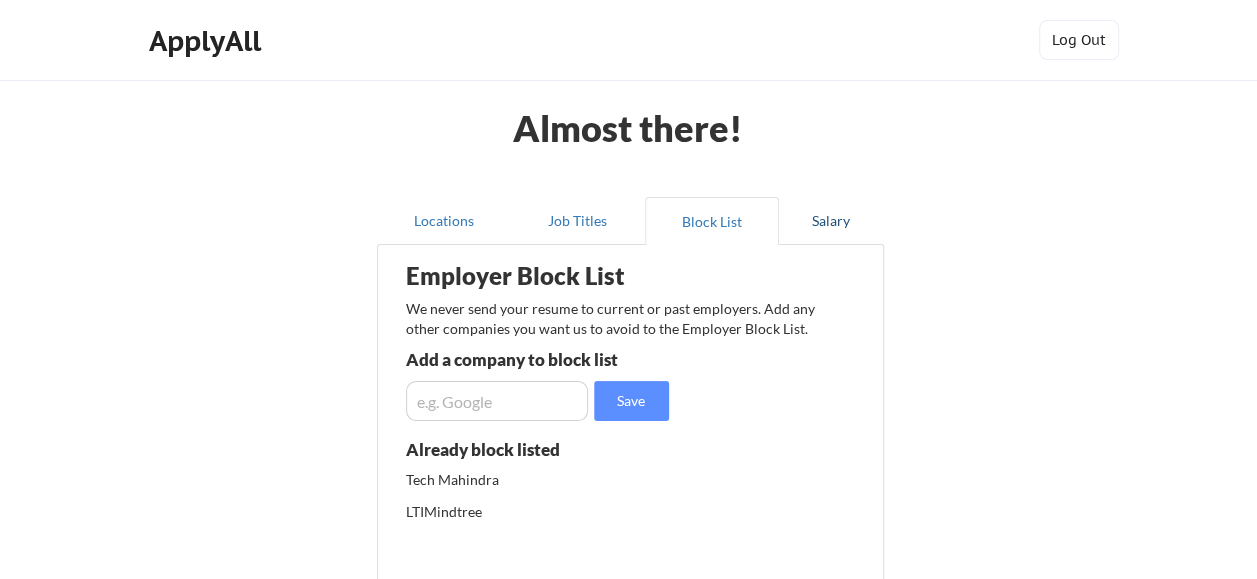 click on "Salary" at bounding box center (831, 221) 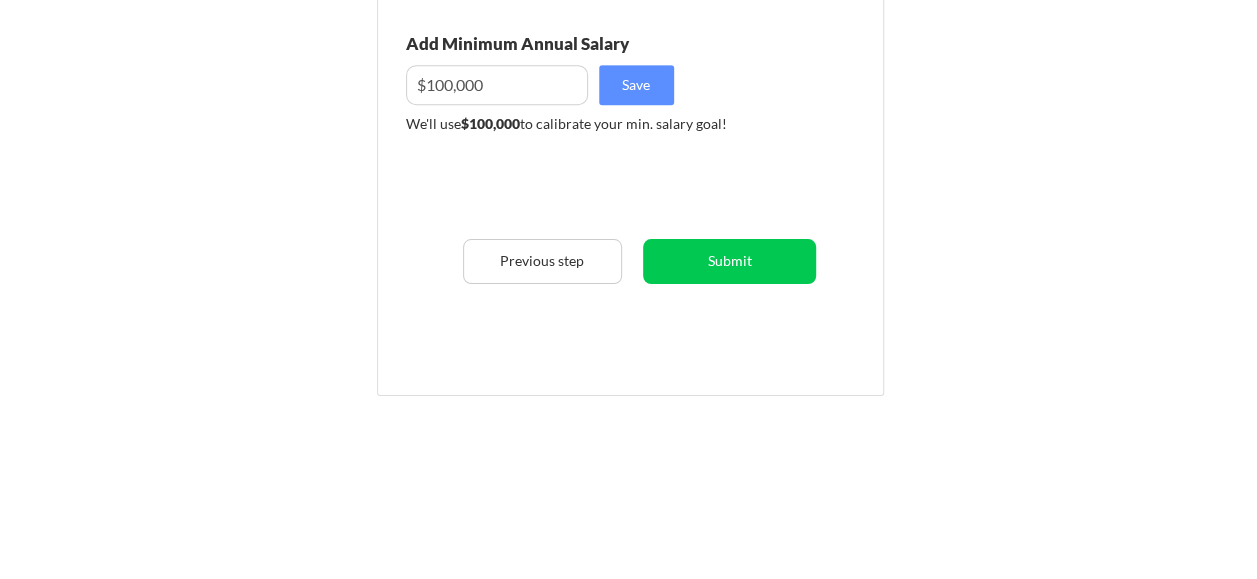 scroll, scrollTop: 0, scrollLeft: 0, axis: both 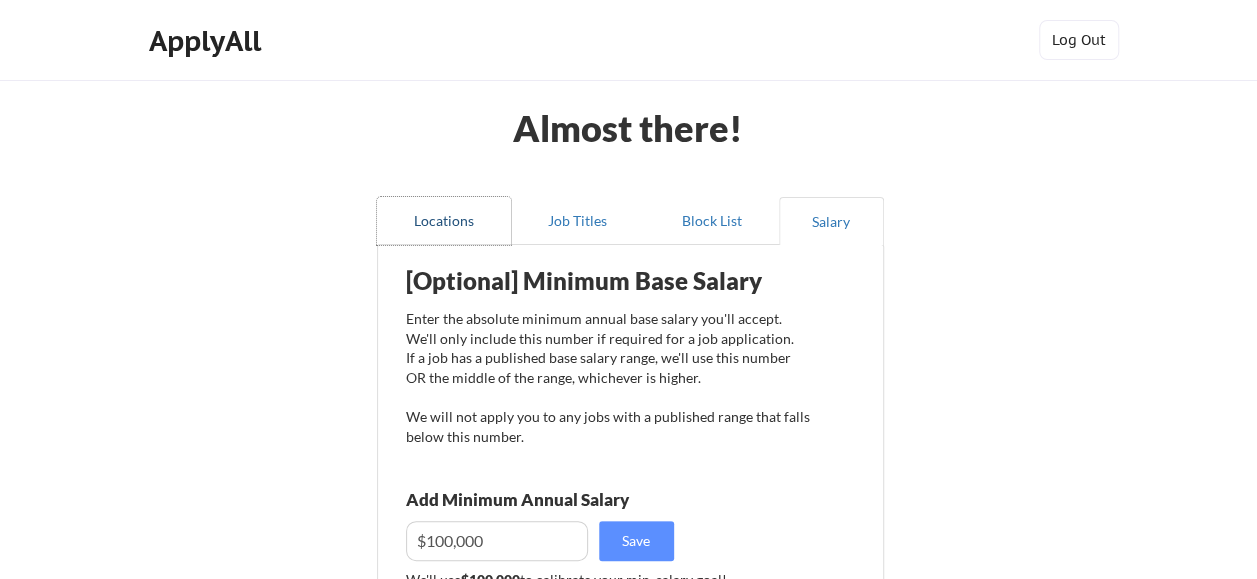 click on "Locations" at bounding box center (444, 221) 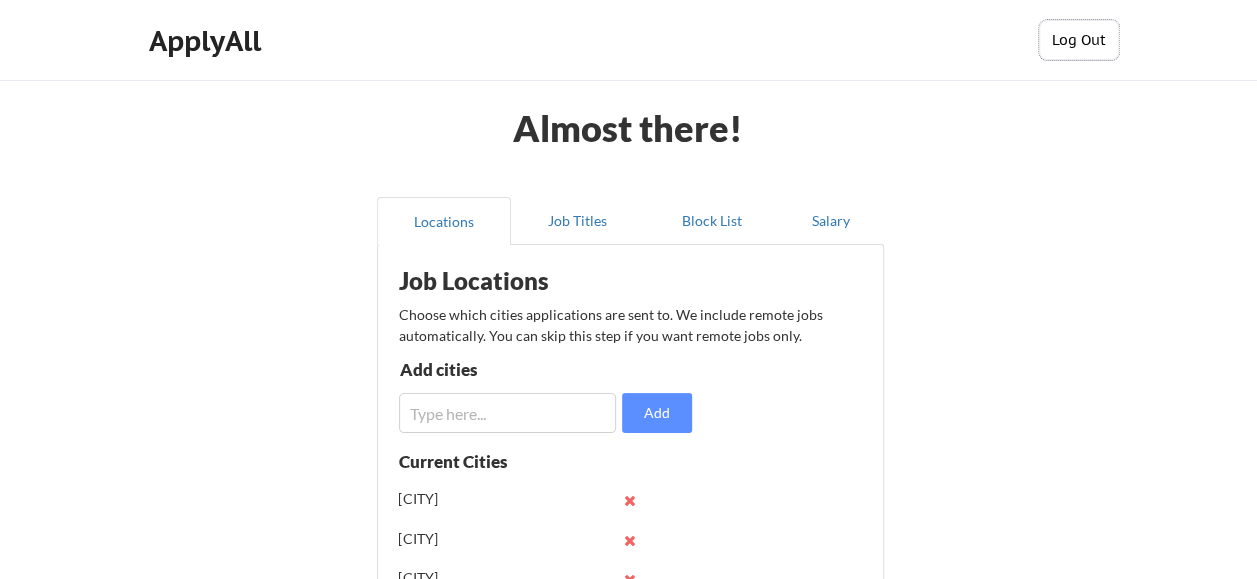 click on "Log Out" at bounding box center [1079, 40] 